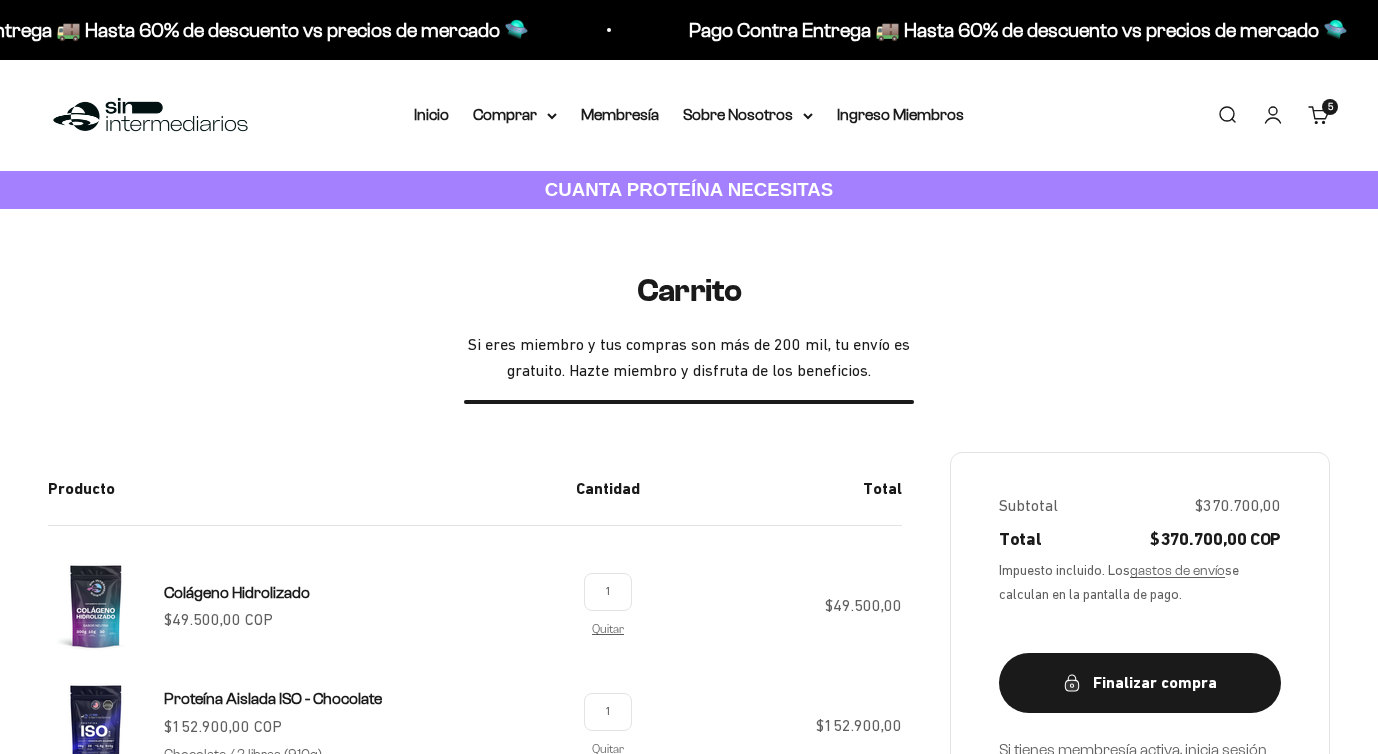 scroll, scrollTop: 0, scrollLeft: 0, axis: both 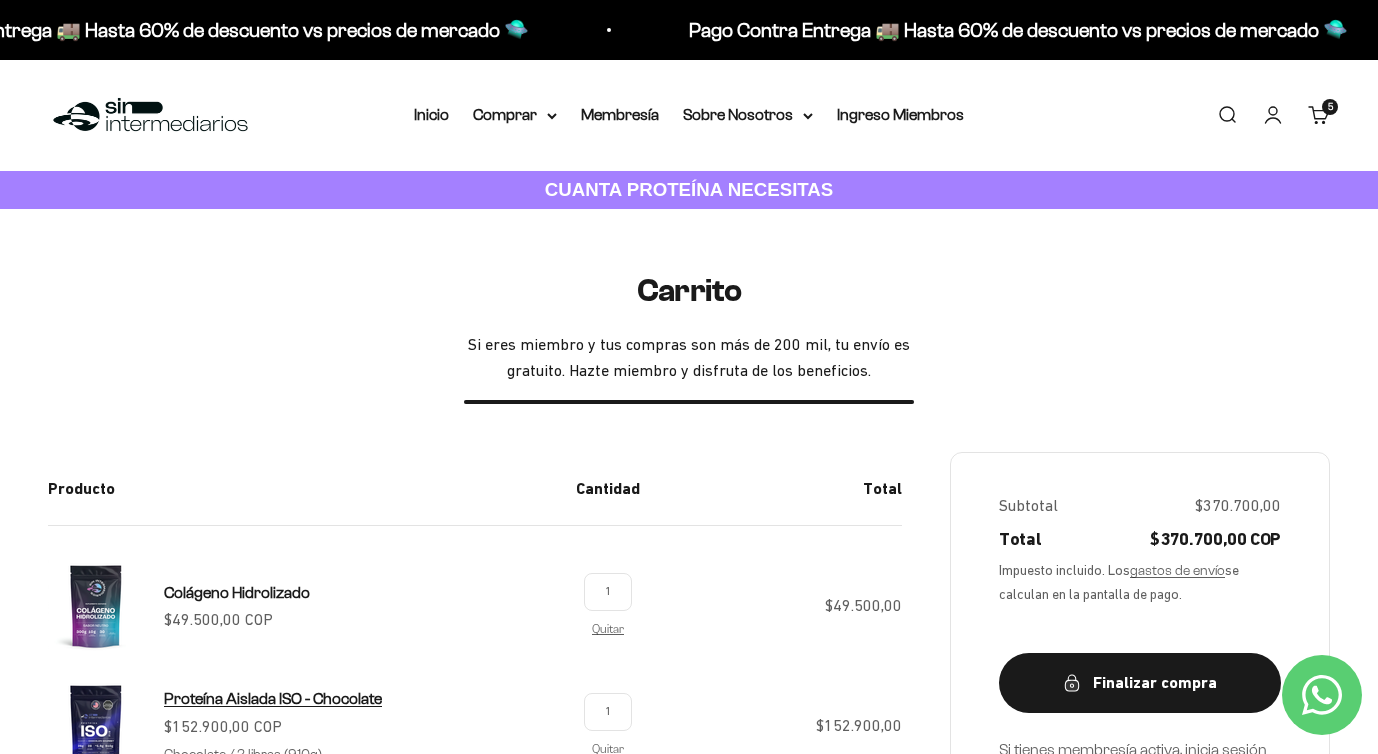 click on "Proteína Aislada ISO - Chocolate" at bounding box center (273, 698) 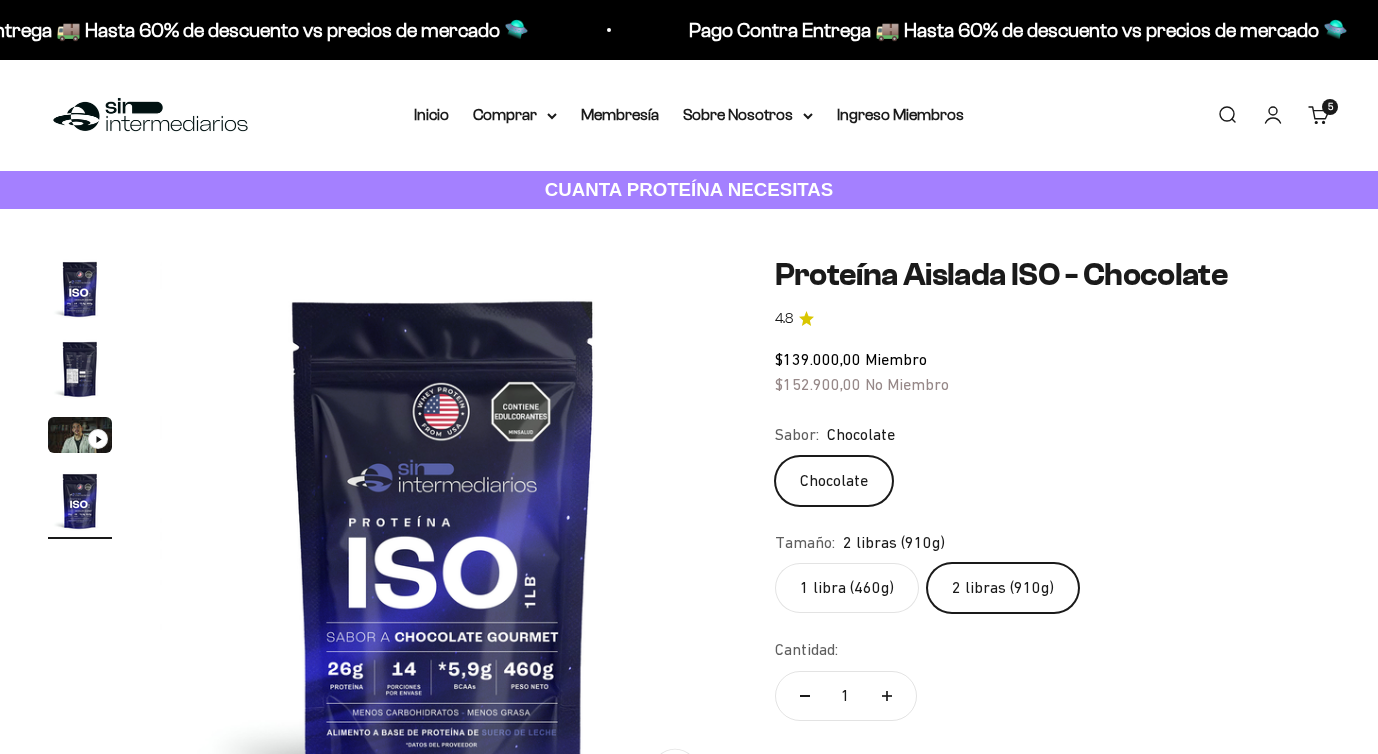 scroll, scrollTop: 0, scrollLeft: 0, axis: both 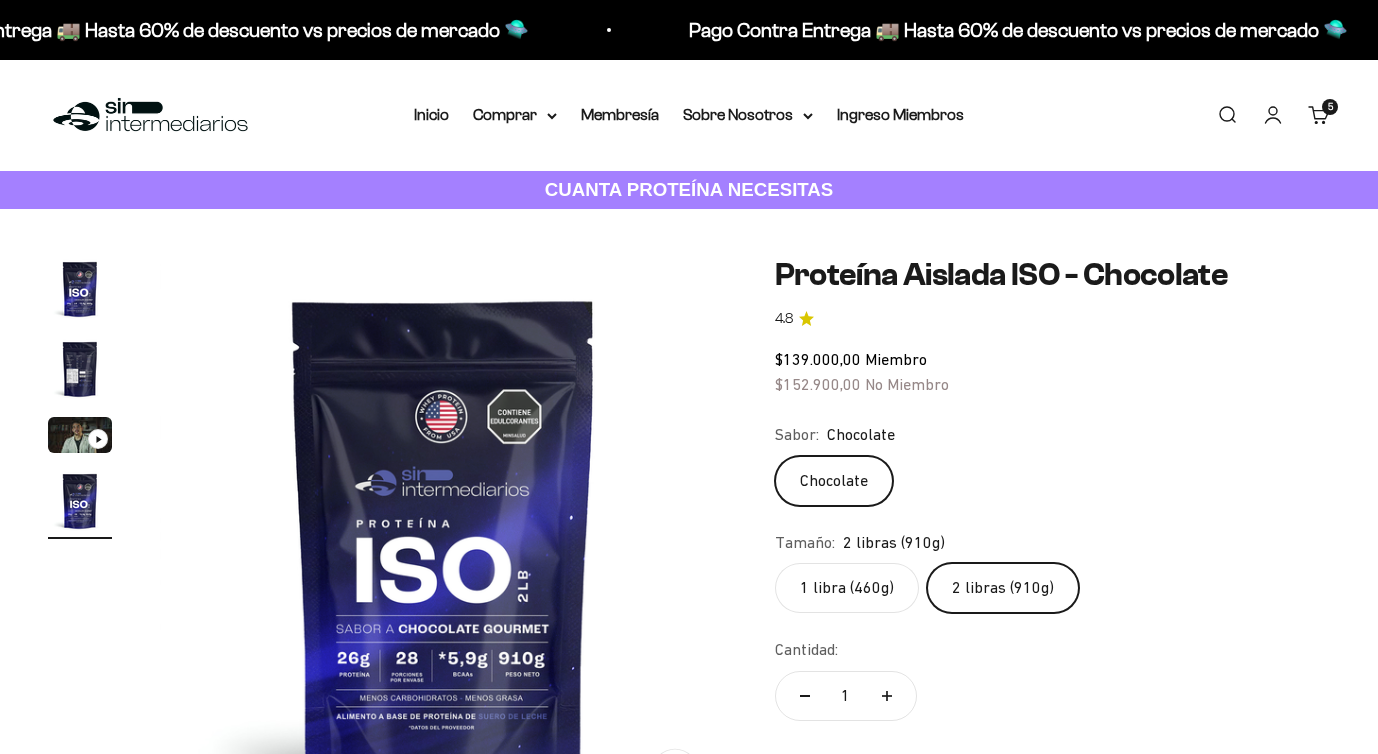 click on "1 libra (460g)" 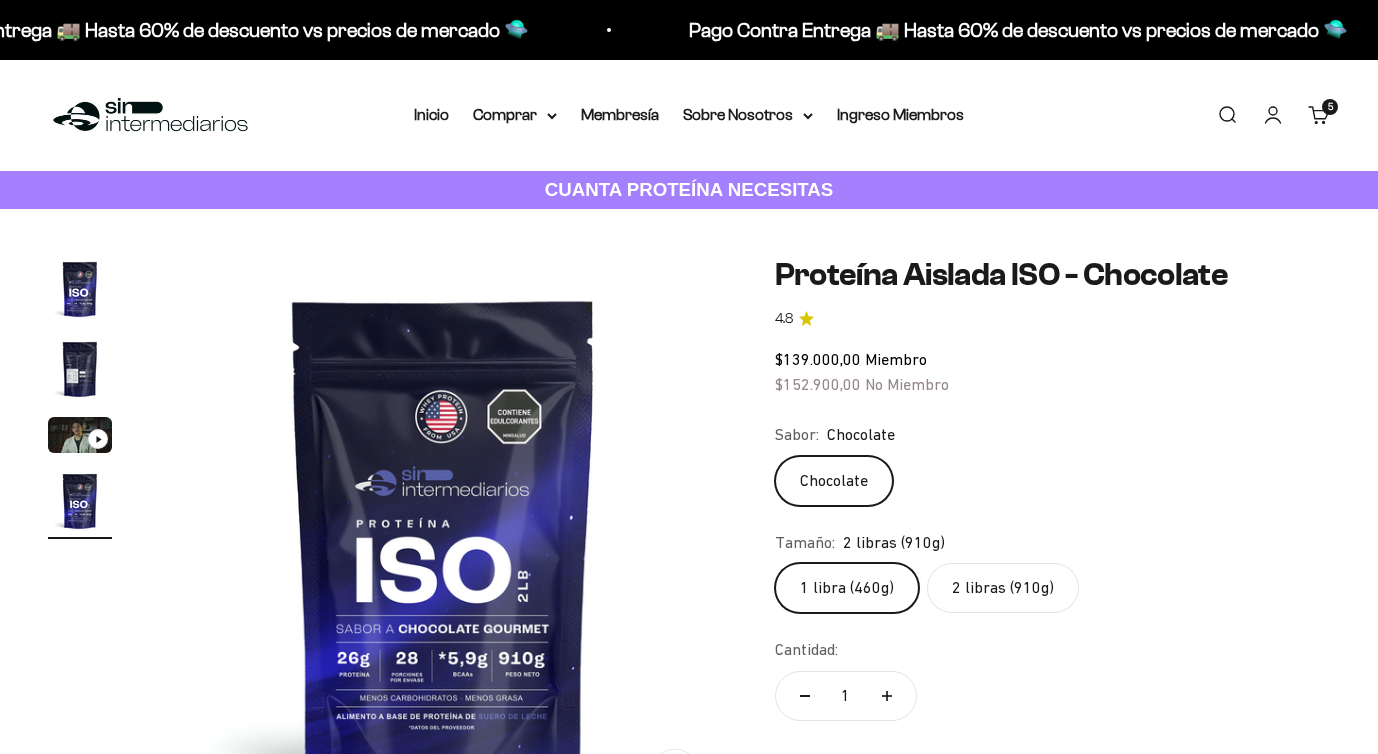 scroll, scrollTop: 0, scrollLeft: 0, axis: both 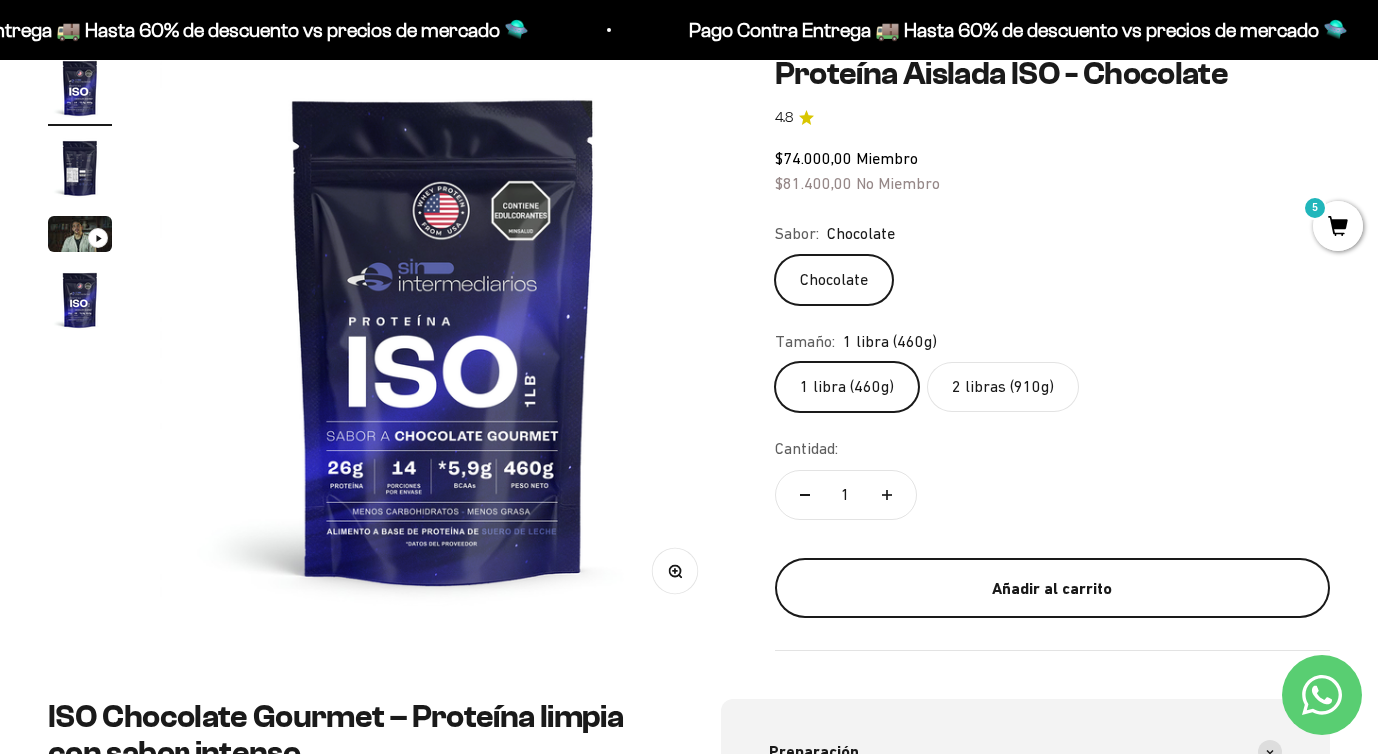click on "Añadir al carrito" at bounding box center (1052, 588) 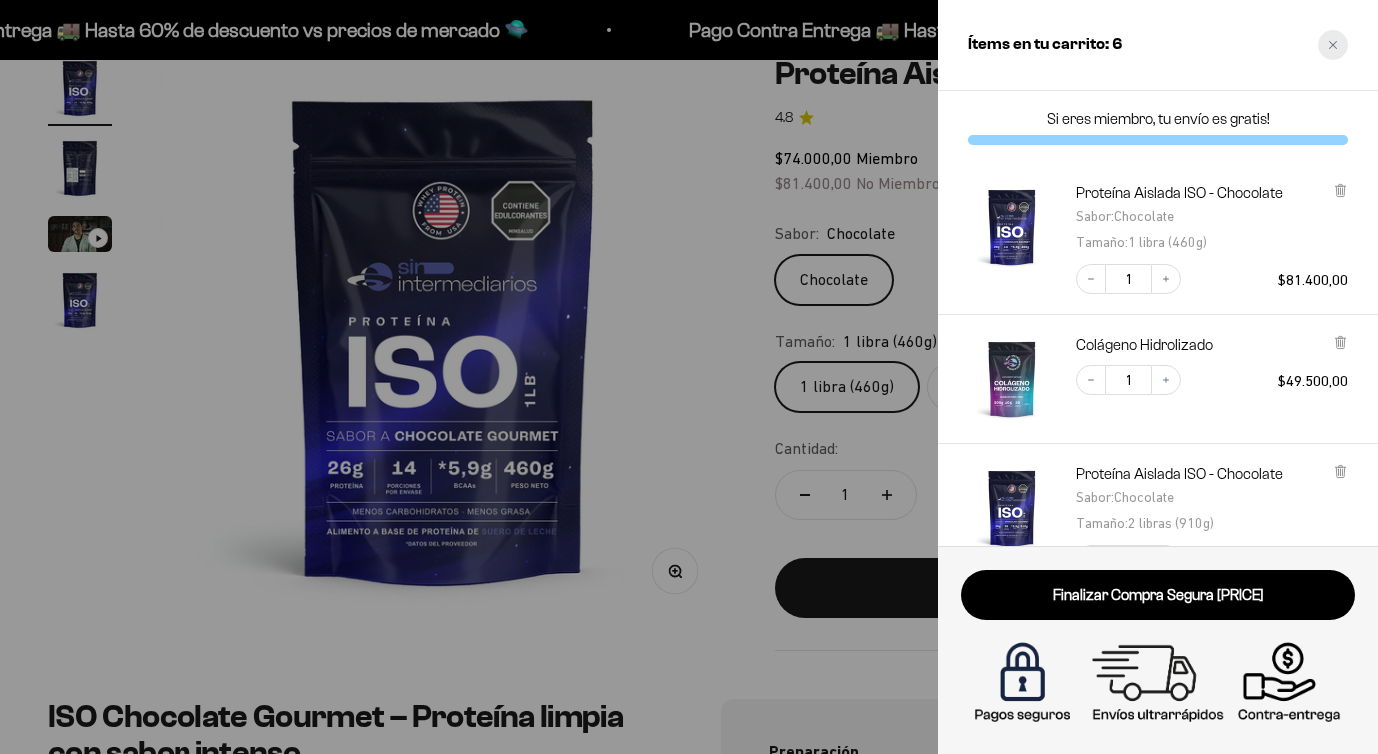 click at bounding box center (1333, 45) 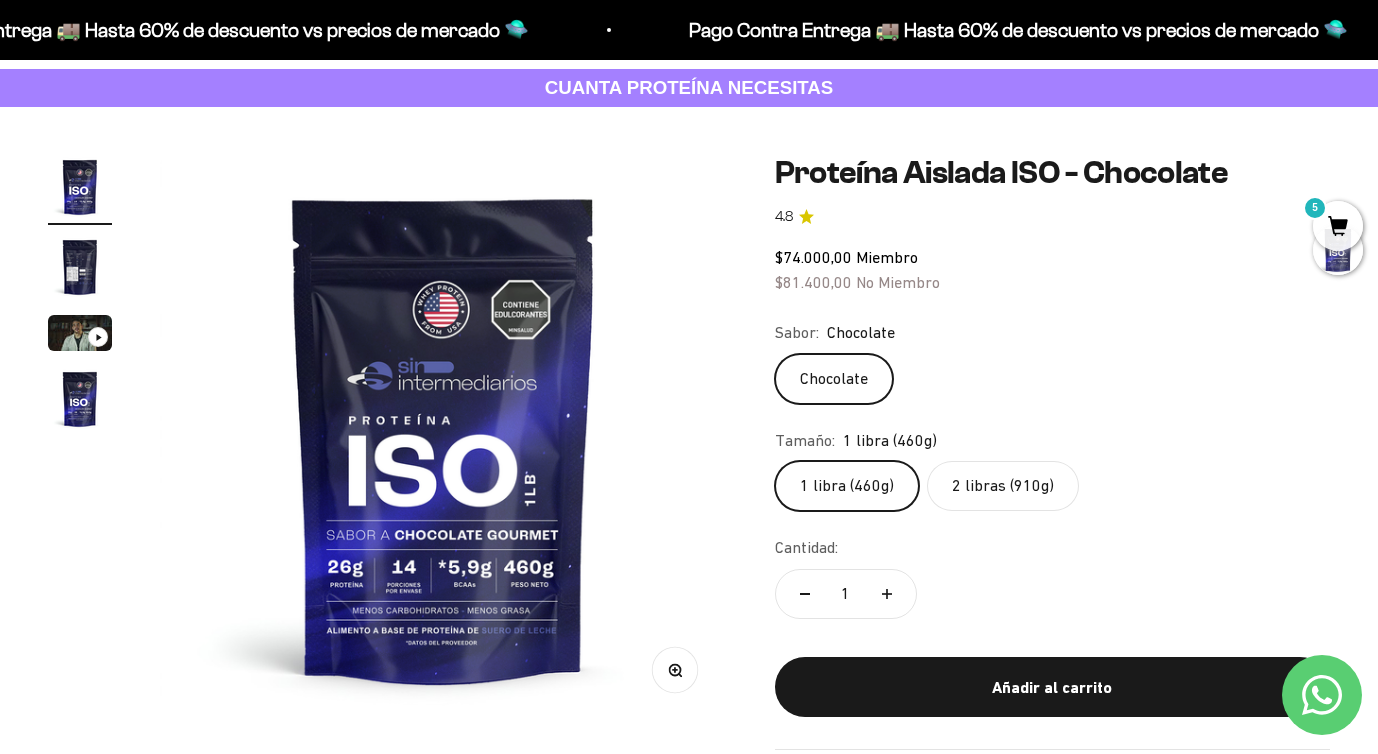 scroll, scrollTop: 0, scrollLeft: 0, axis: both 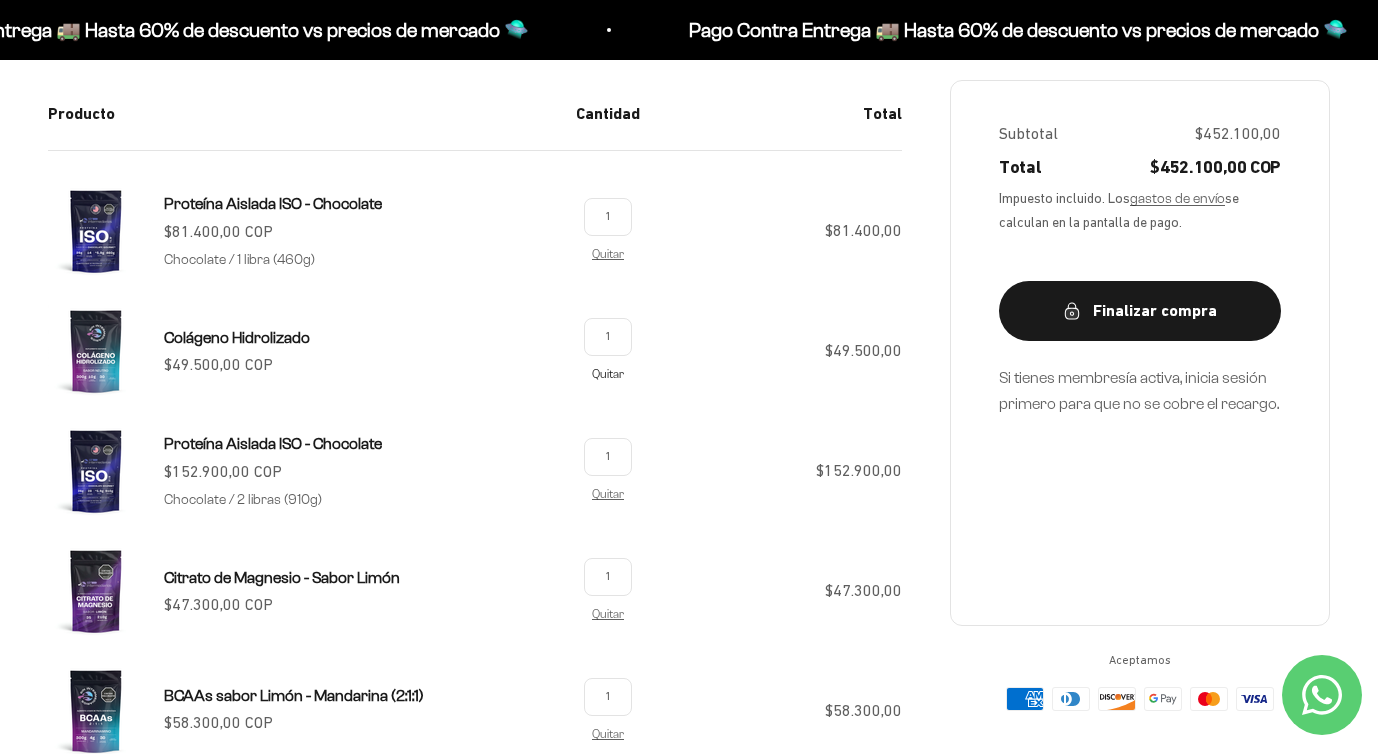 click on "Quitar" at bounding box center [608, 373] 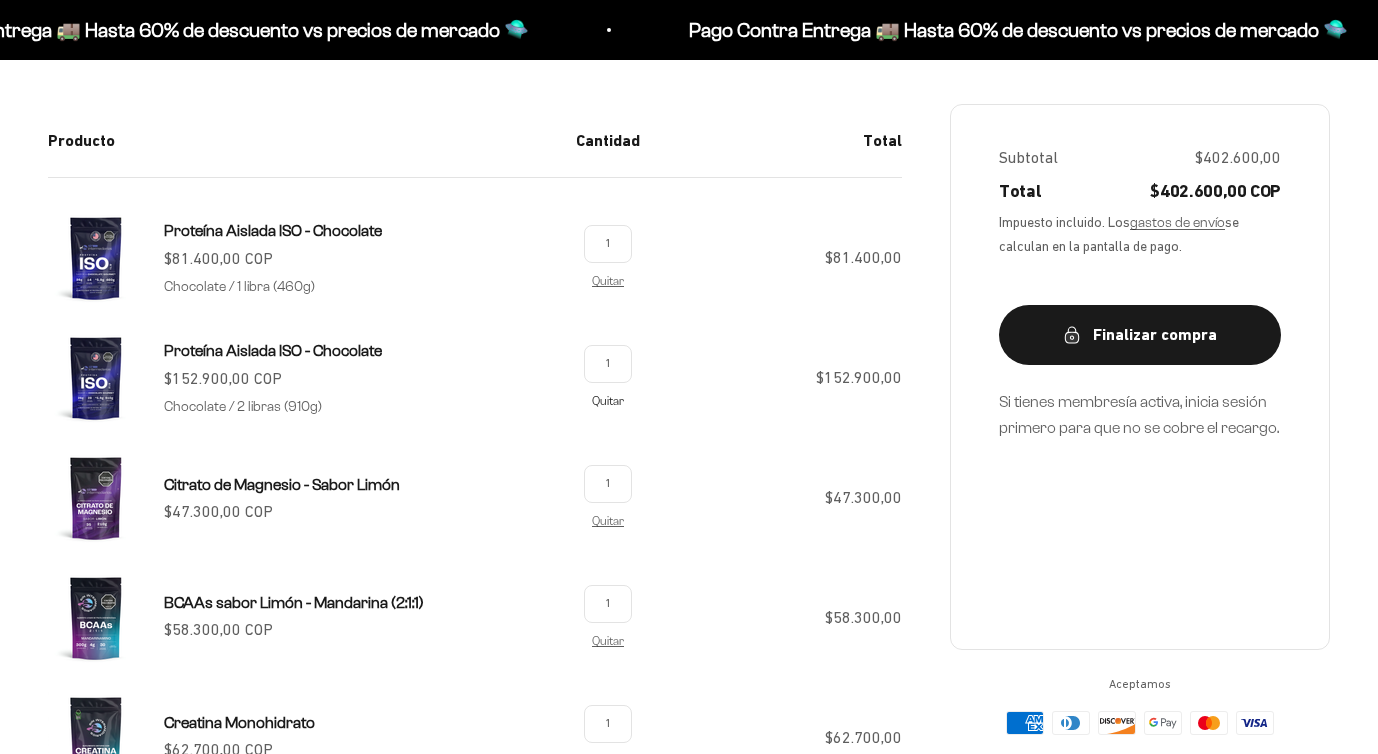 scroll, scrollTop: 375, scrollLeft: 0, axis: vertical 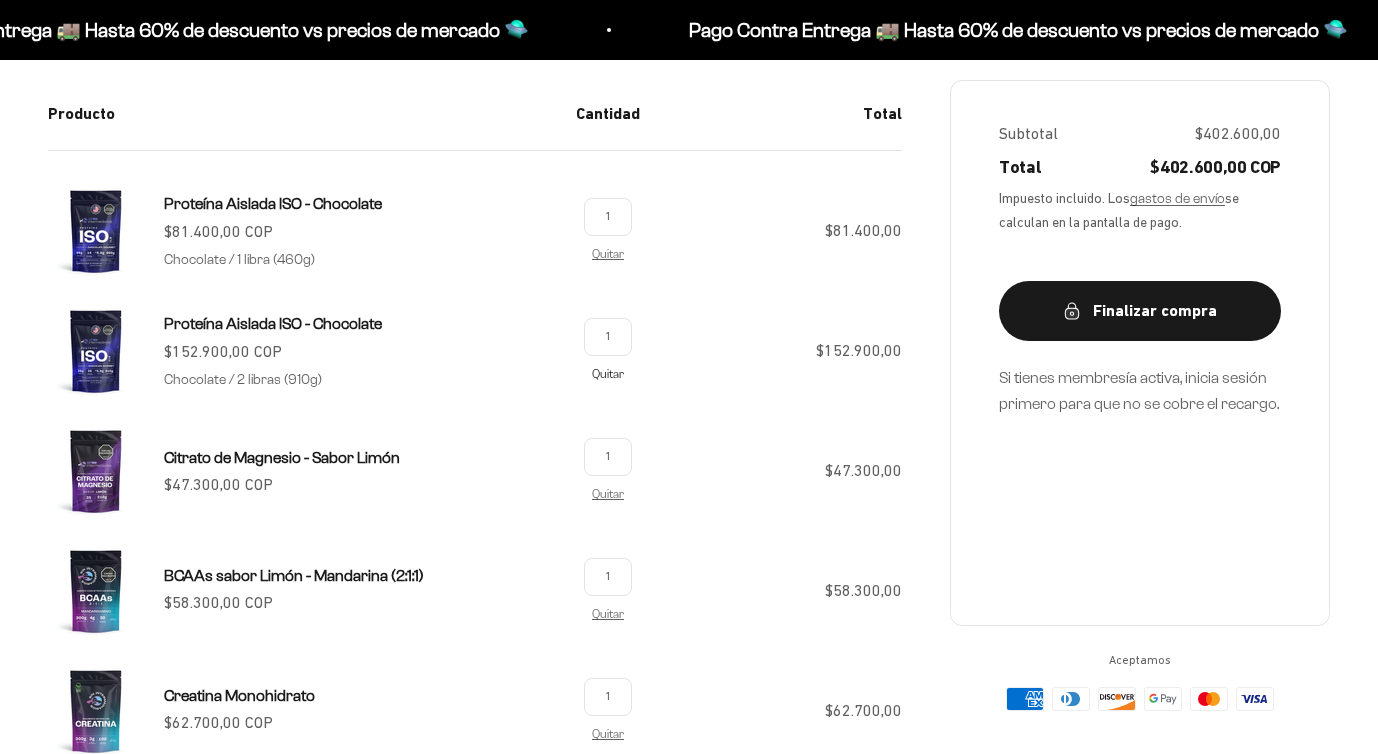 click on "1
Quitar" at bounding box center [608, 363] 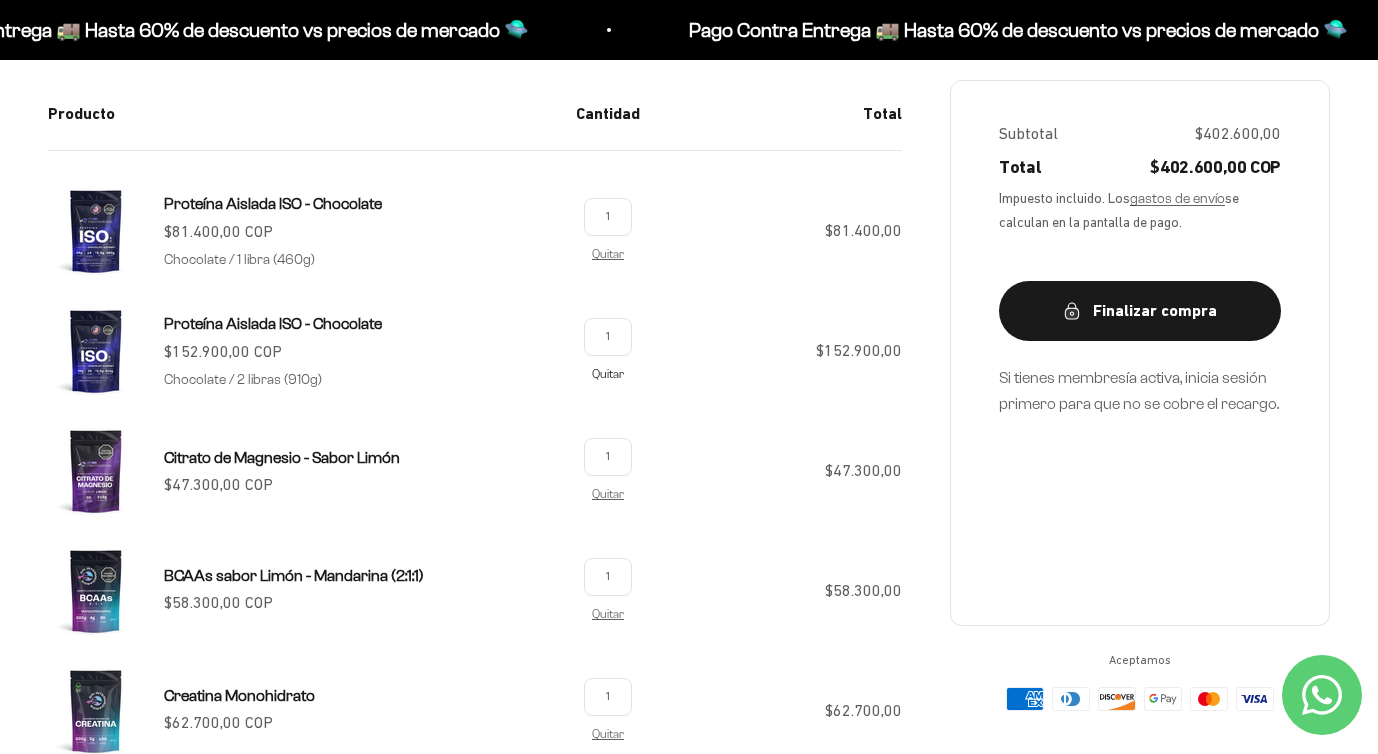 click on "Quitar" at bounding box center [608, 373] 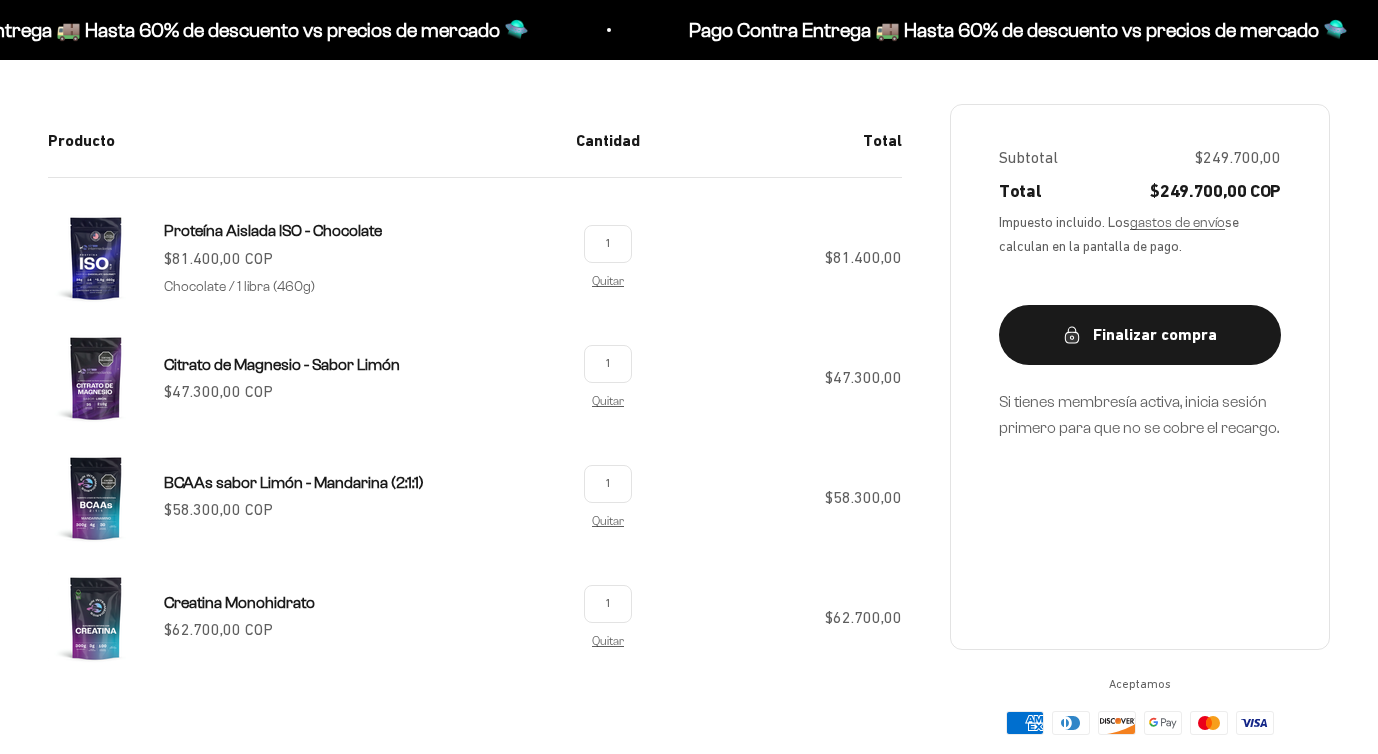 scroll, scrollTop: 375, scrollLeft: 0, axis: vertical 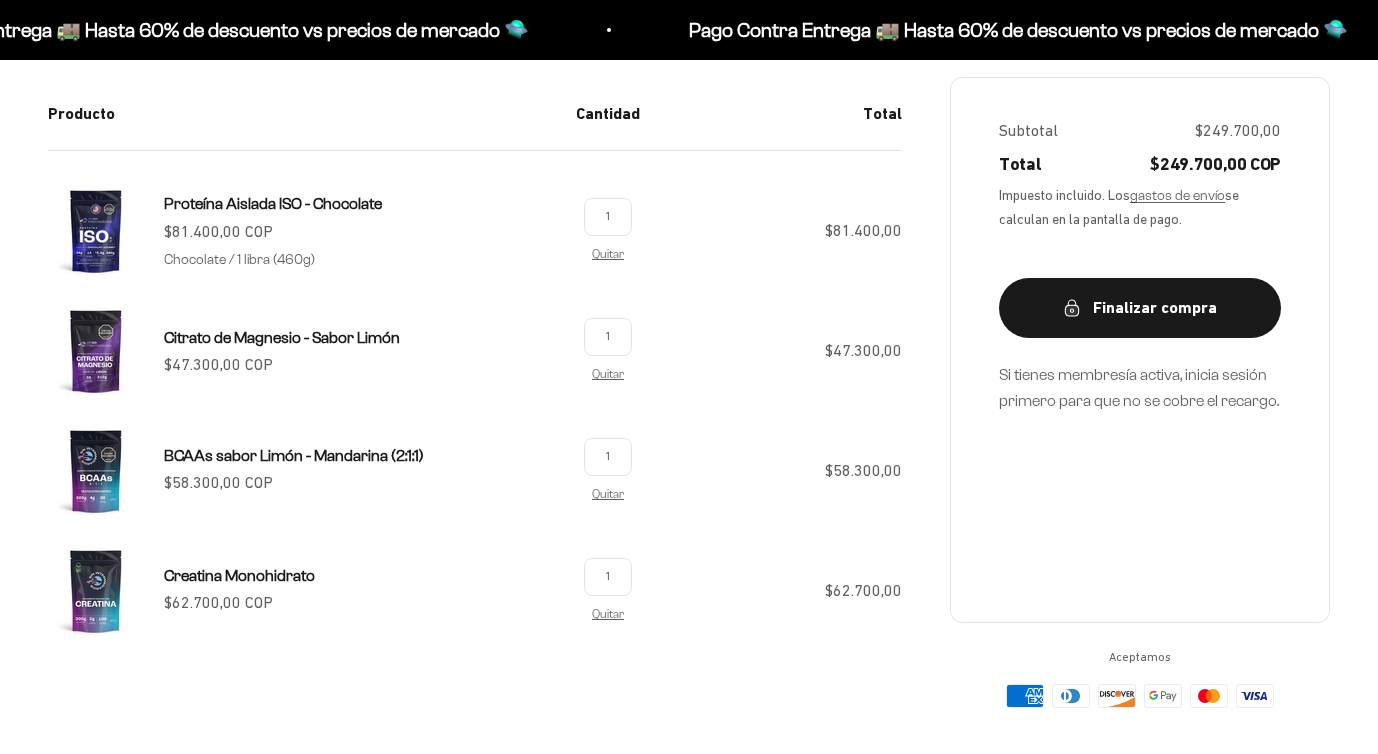 click on "1
Quitar" at bounding box center [608, 363] 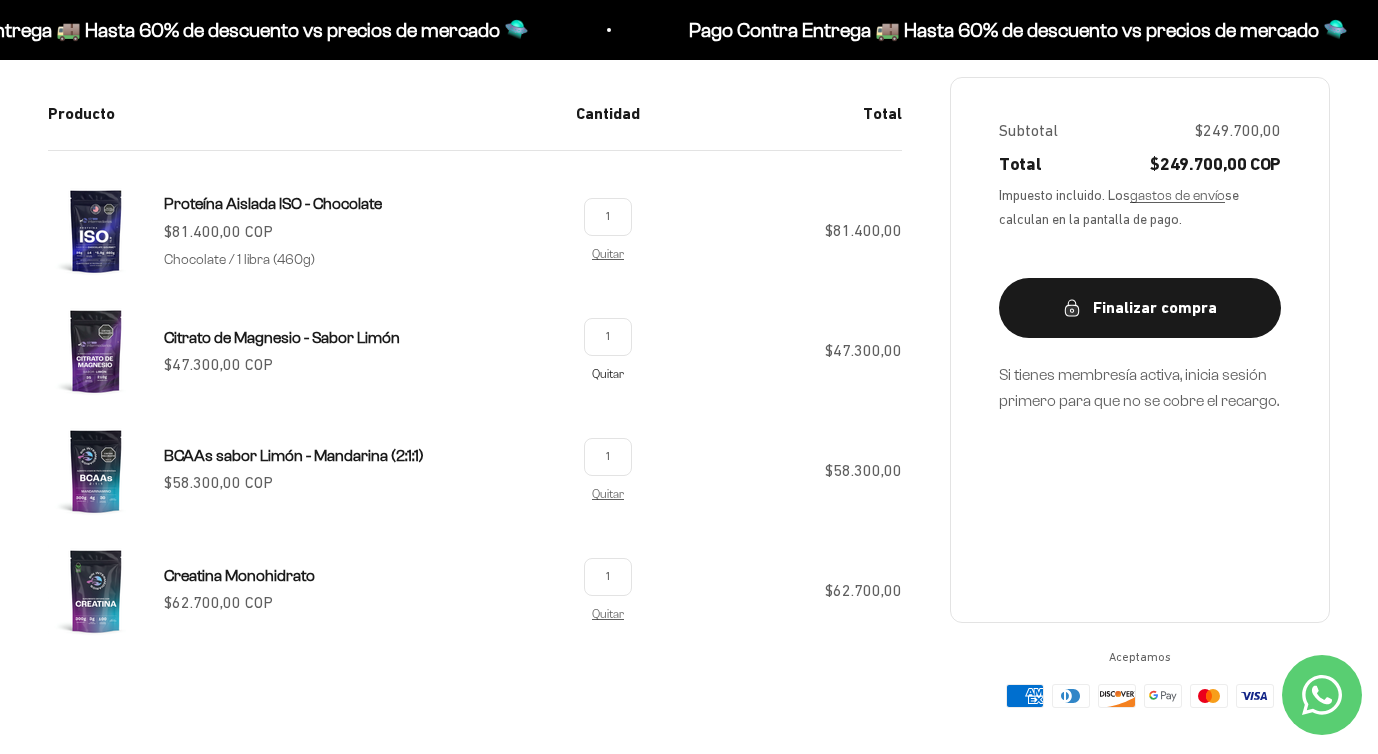 click on "Quitar" at bounding box center [608, 373] 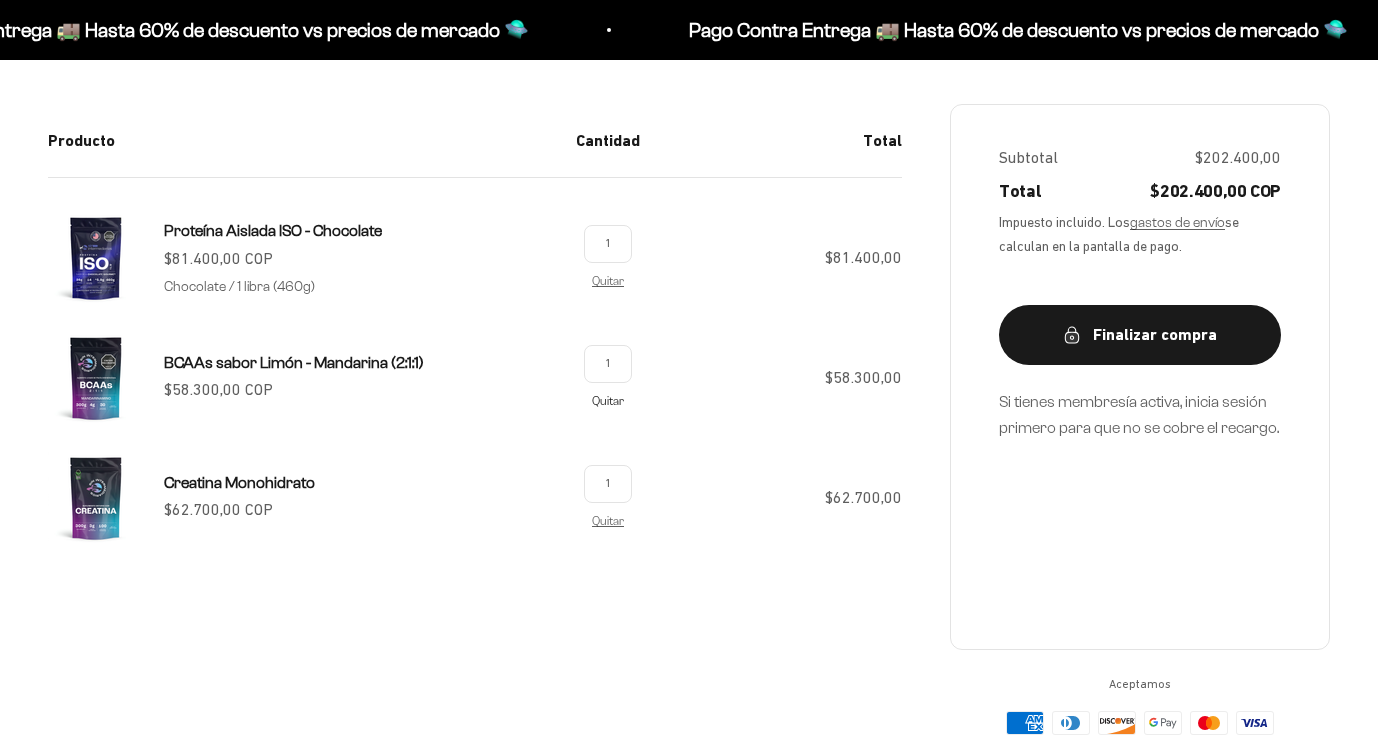 scroll, scrollTop: 375, scrollLeft: 0, axis: vertical 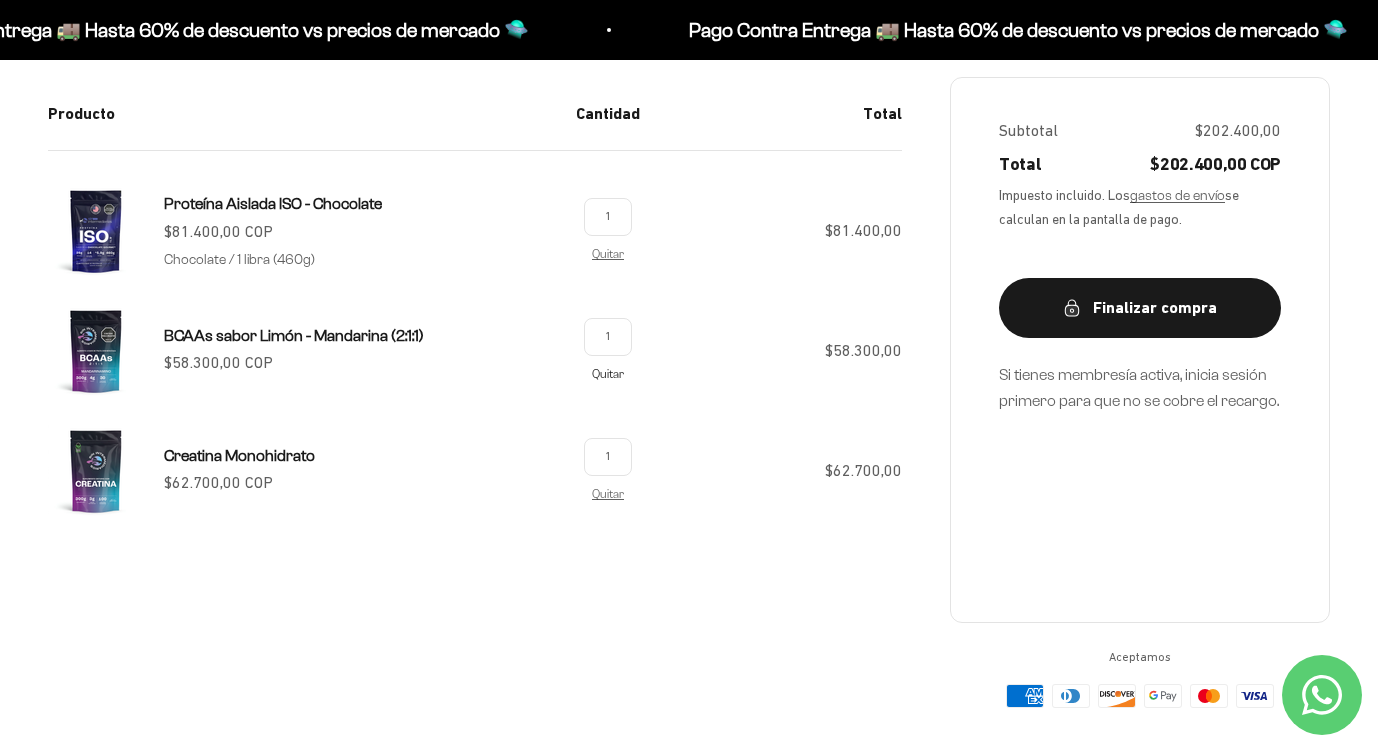 click on "Quitar" at bounding box center [608, 373] 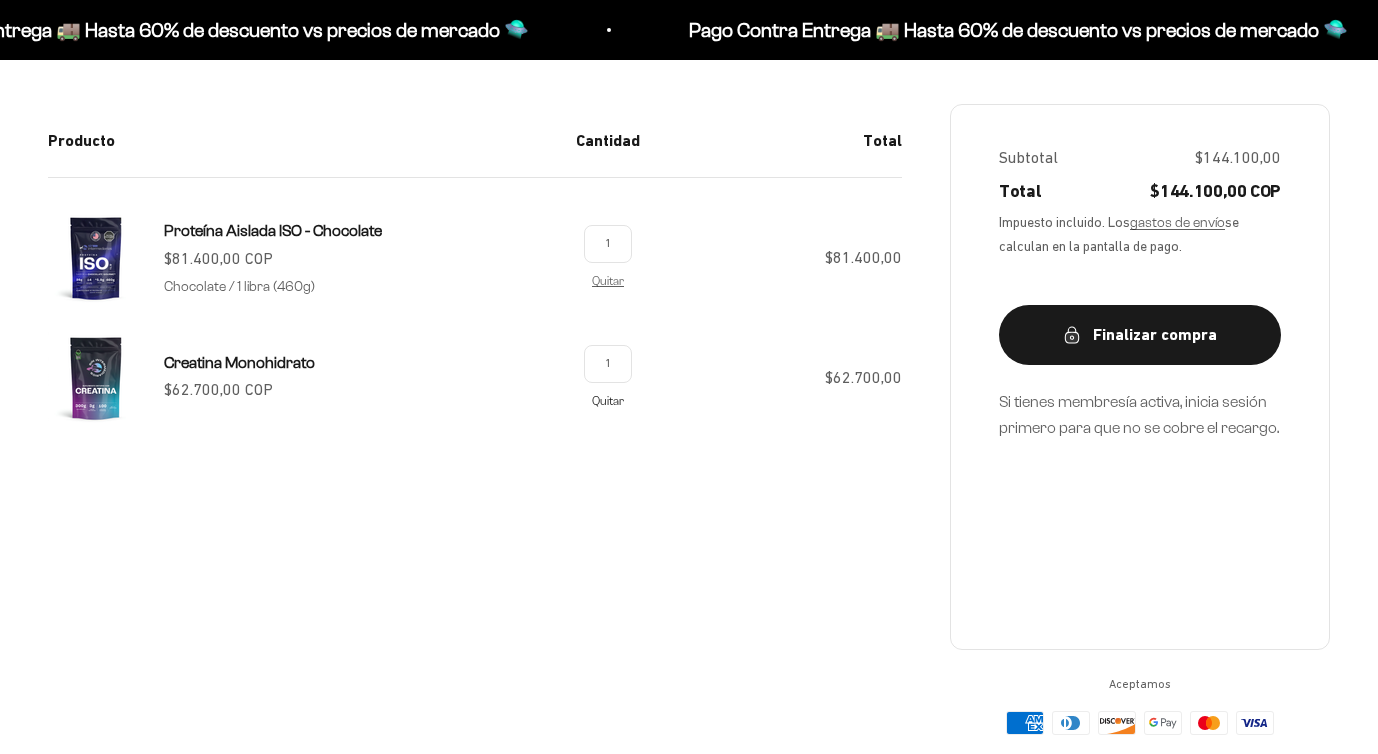 scroll, scrollTop: 375, scrollLeft: 0, axis: vertical 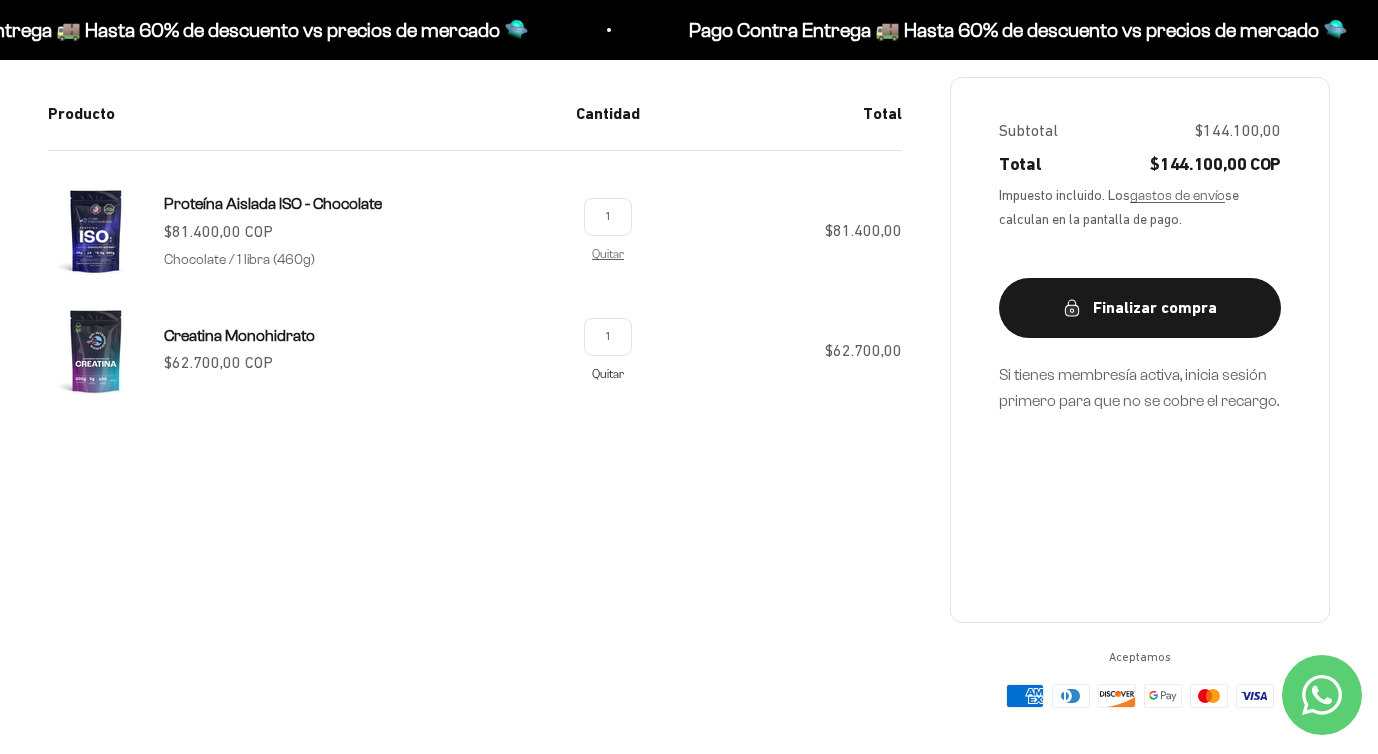 click on "Quitar" at bounding box center (608, 373) 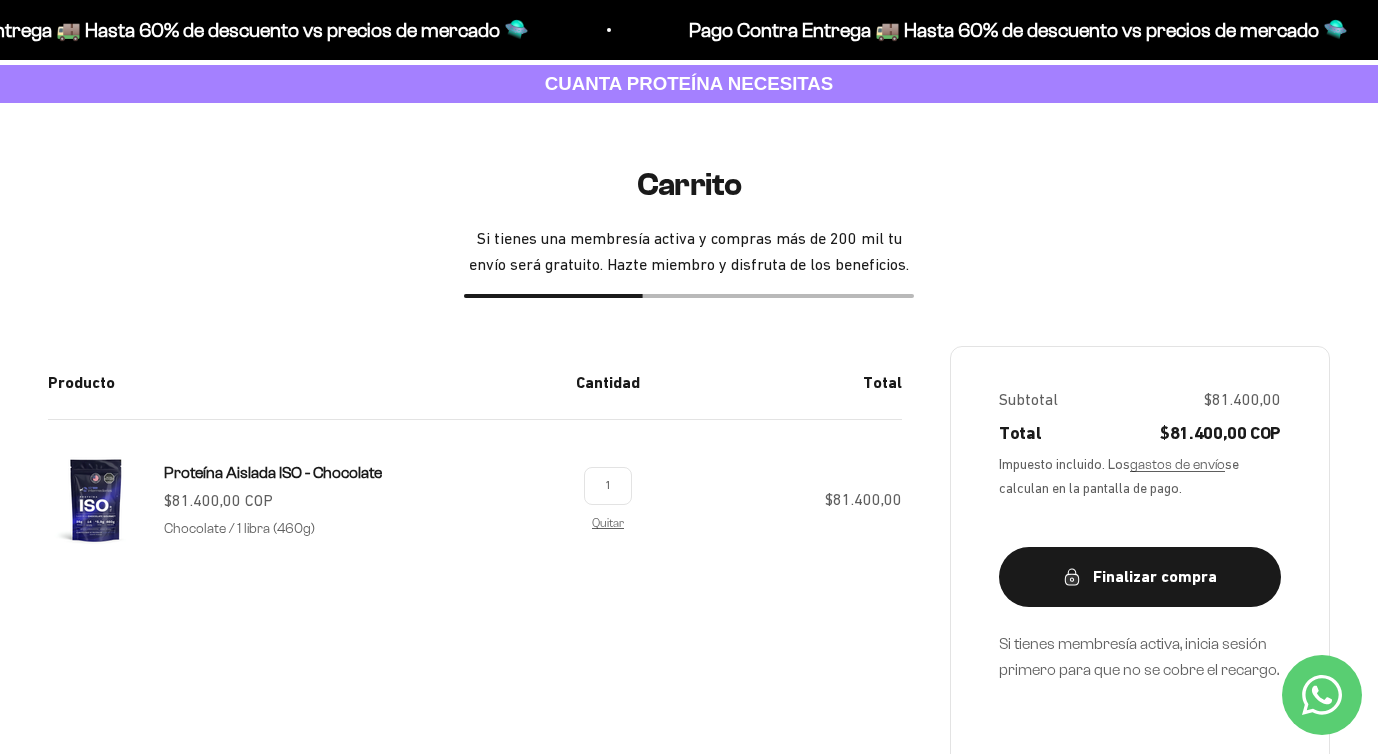 scroll, scrollTop: 0, scrollLeft: 0, axis: both 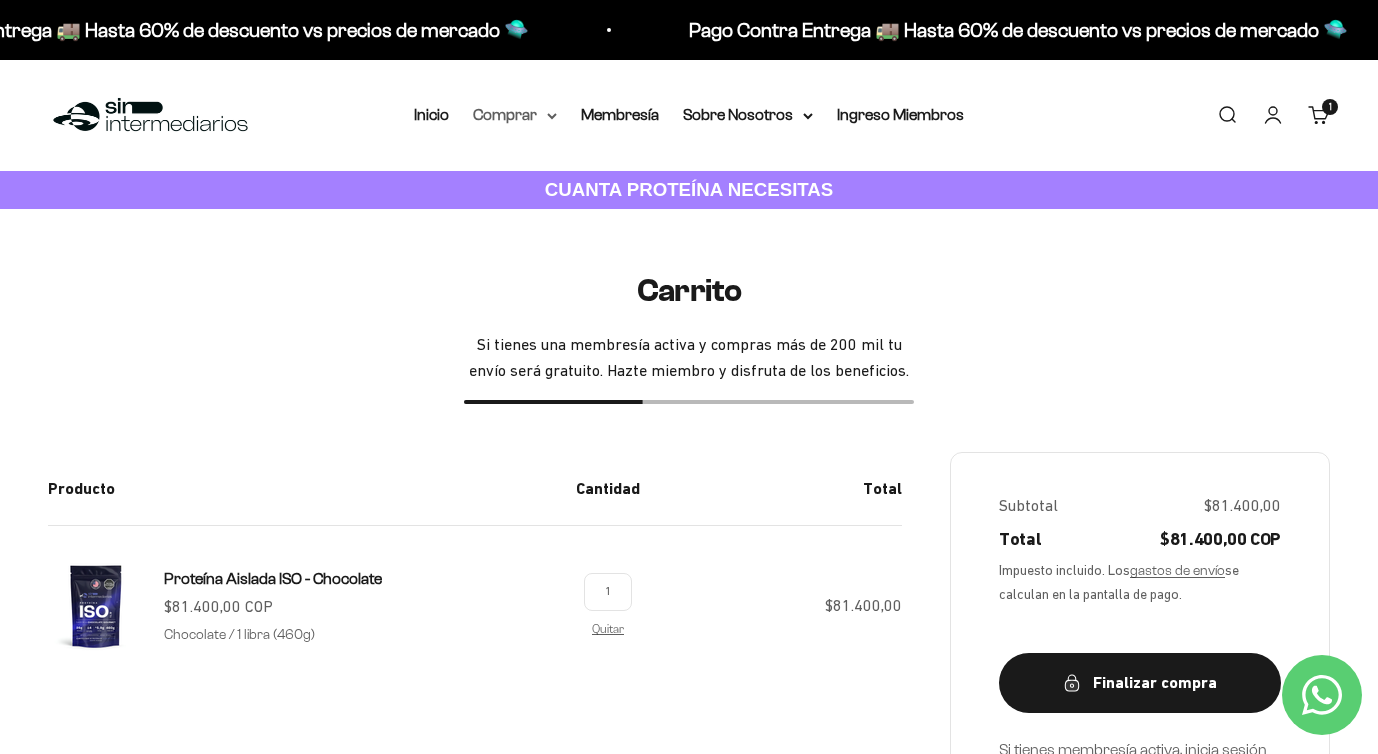 click on "Comprar" at bounding box center [515, 115] 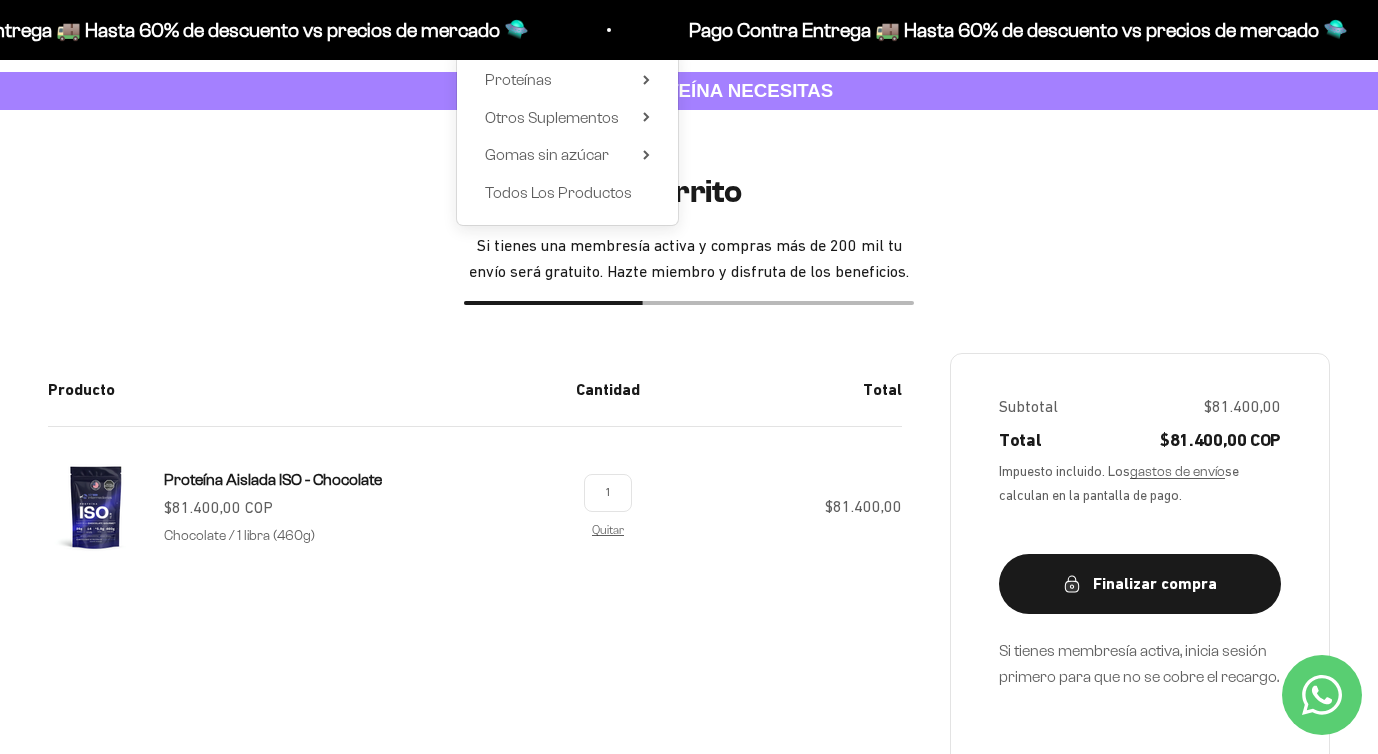 scroll, scrollTop: 131, scrollLeft: 0, axis: vertical 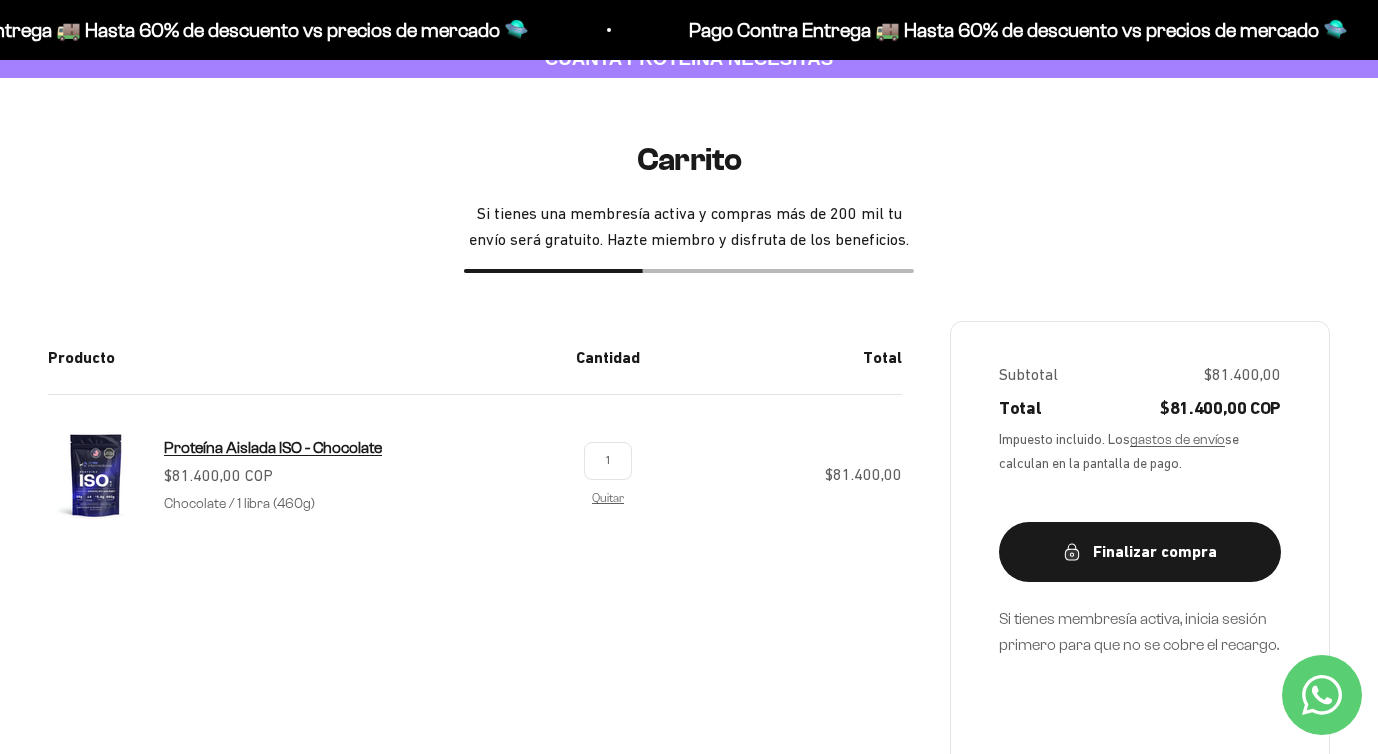 click on "Proteína Aislada ISO - Chocolate" at bounding box center (273, 447) 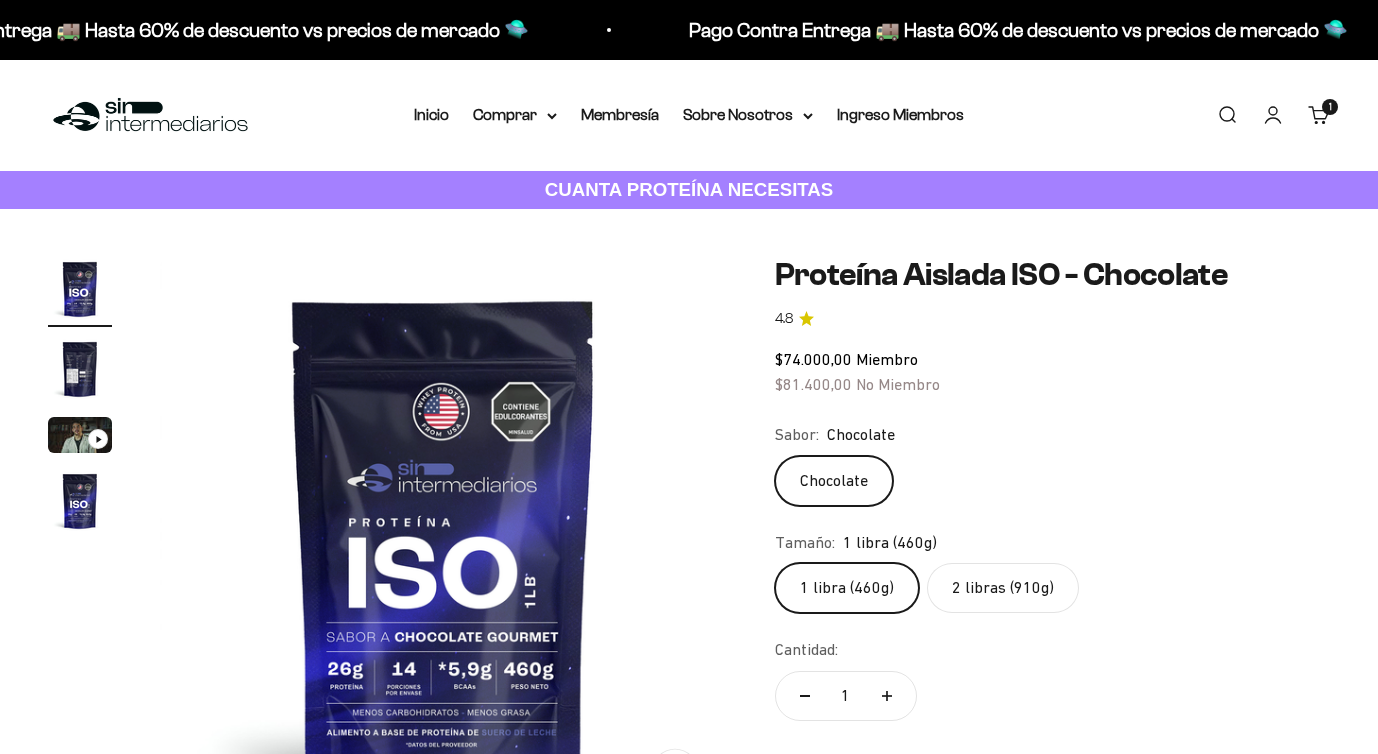 scroll, scrollTop: 76, scrollLeft: 0, axis: vertical 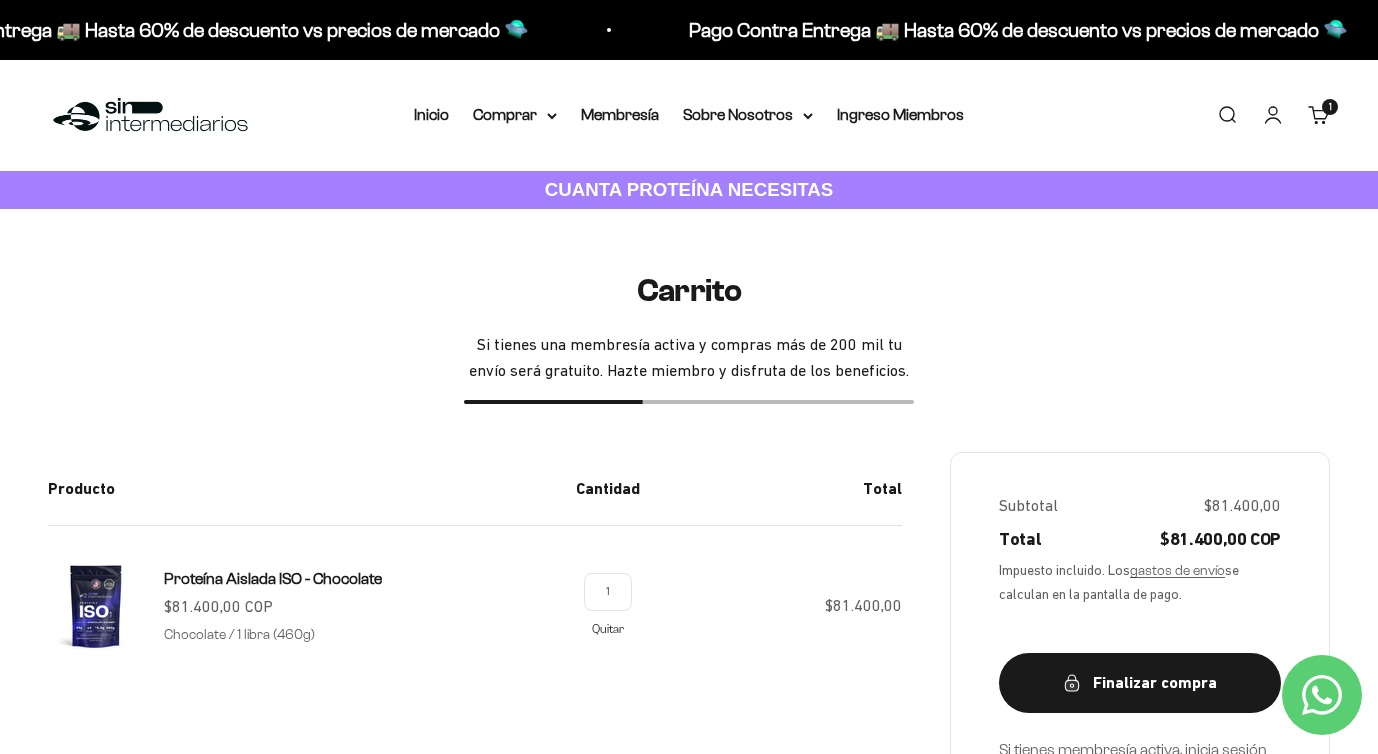 click on "Quitar" at bounding box center (608, 628) 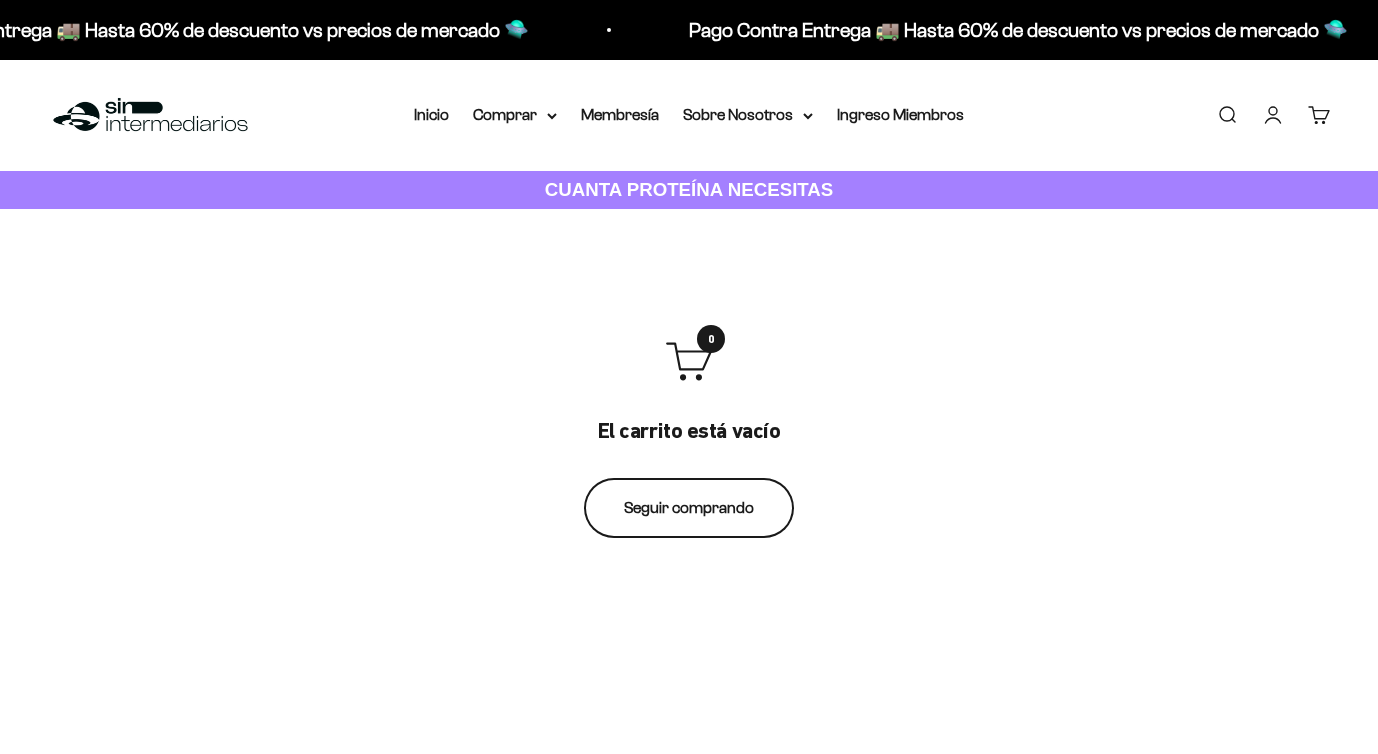 scroll, scrollTop: 0, scrollLeft: 0, axis: both 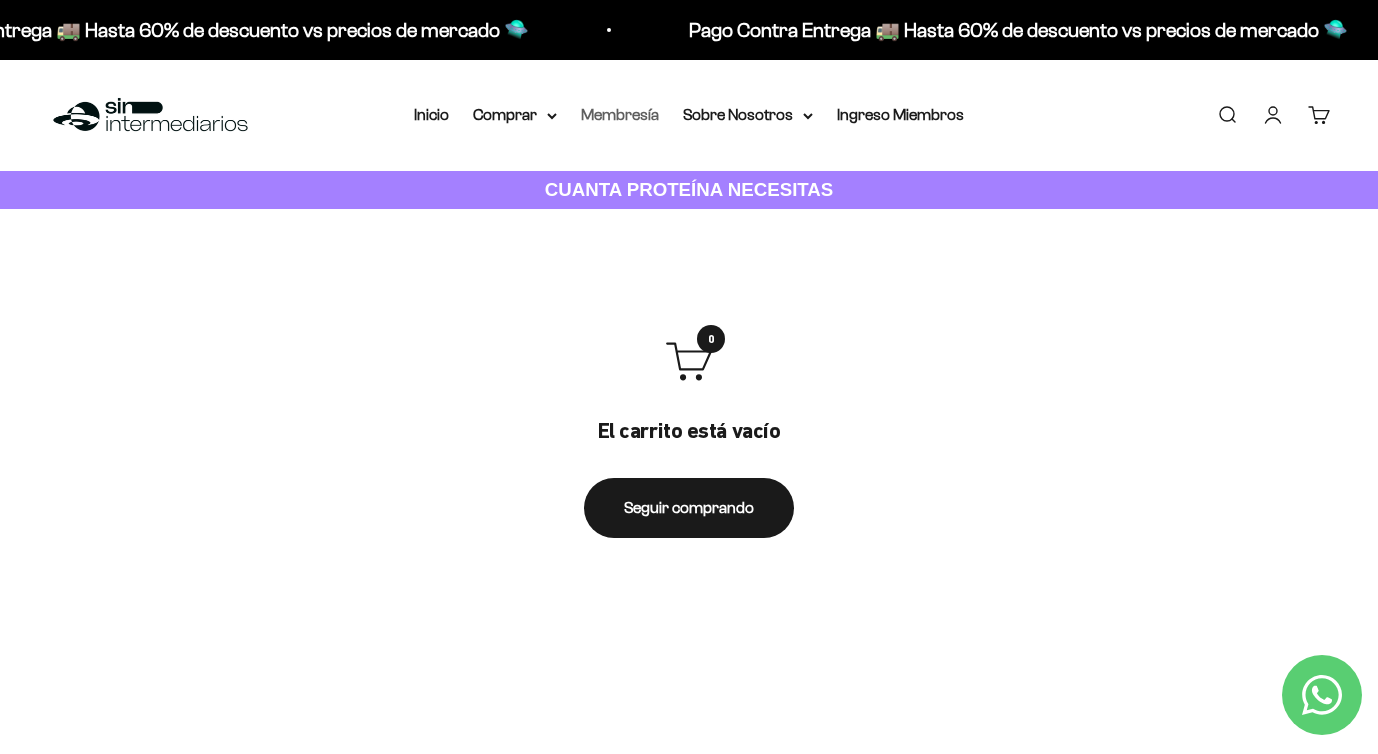 click on "Membresía" at bounding box center [620, 114] 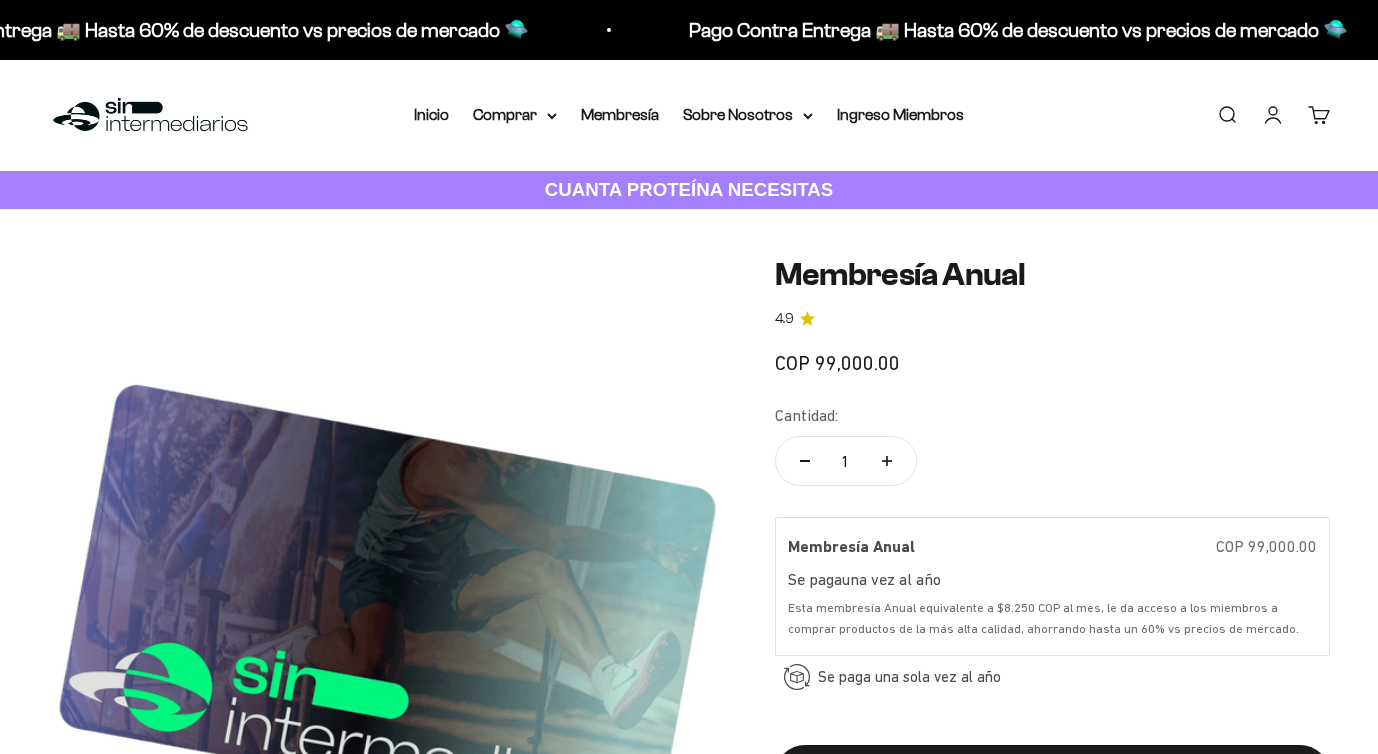 scroll, scrollTop: 0, scrollLeft: 0, axis: both 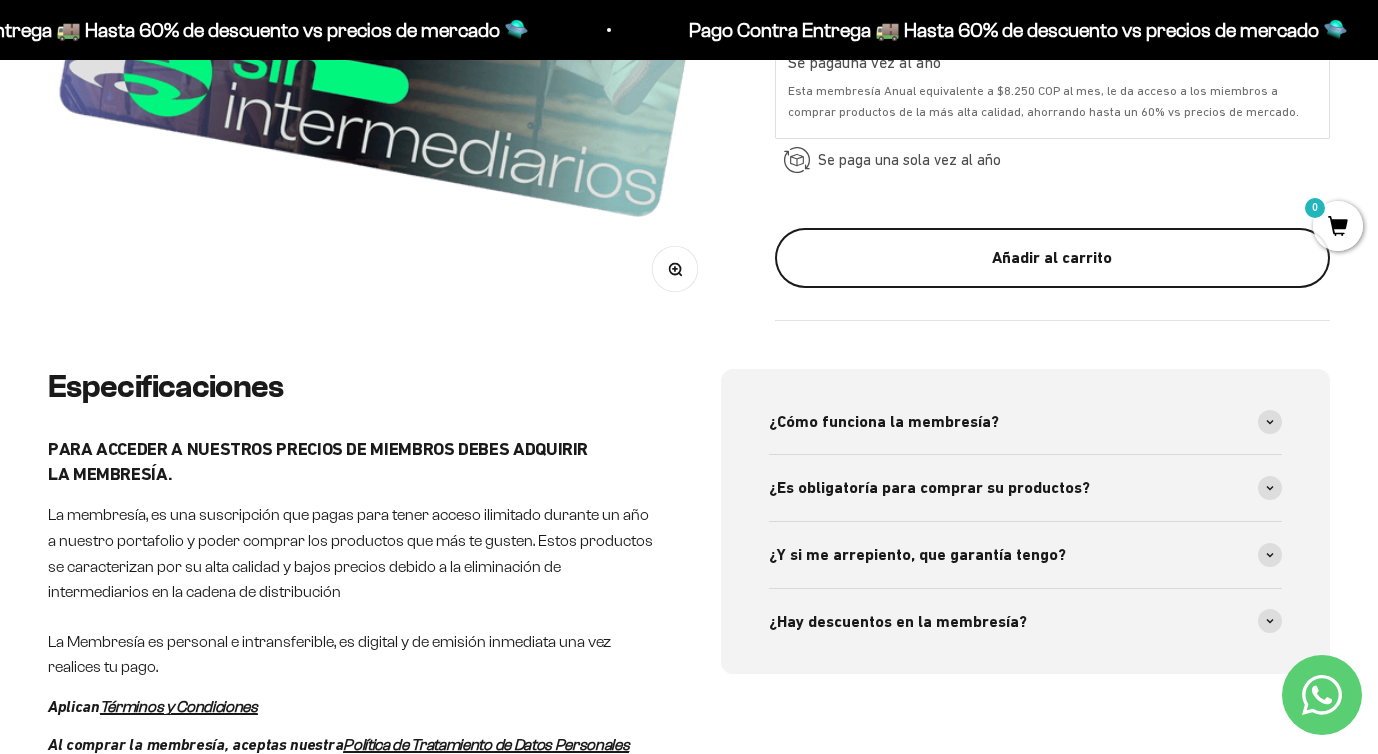 click on "Añadir al carrito" at bounding box center (1052, 258) 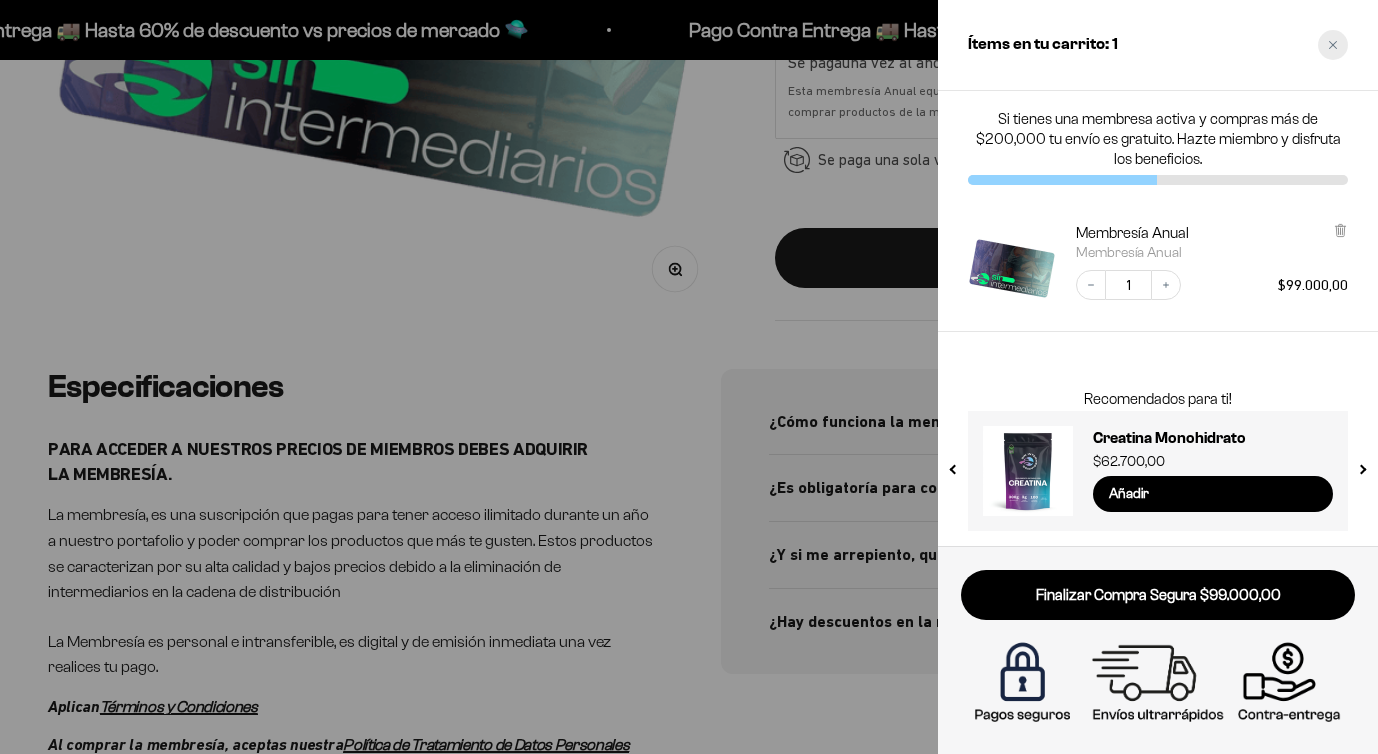 click at bounding box center (1333, 45) 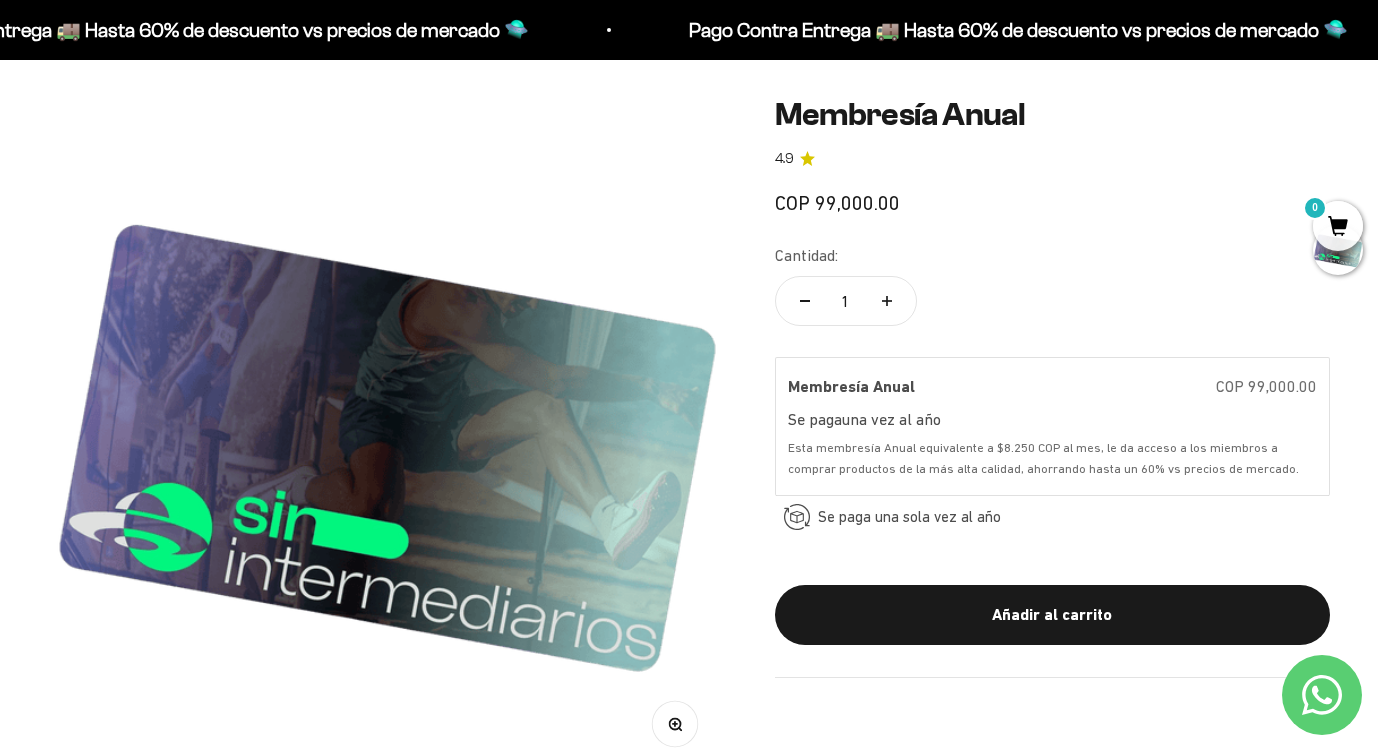 scroll, scrollTop: 0, scrollLeft: 0, axis: both 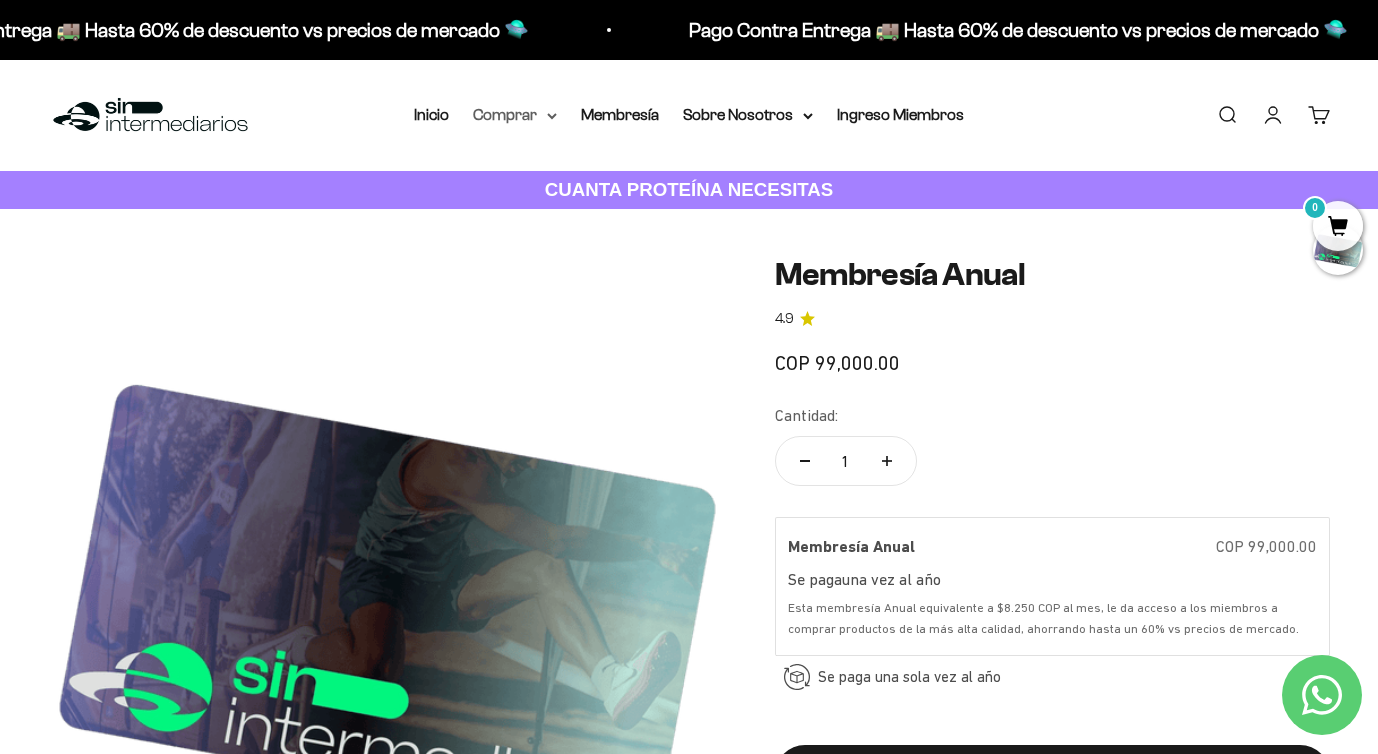 click 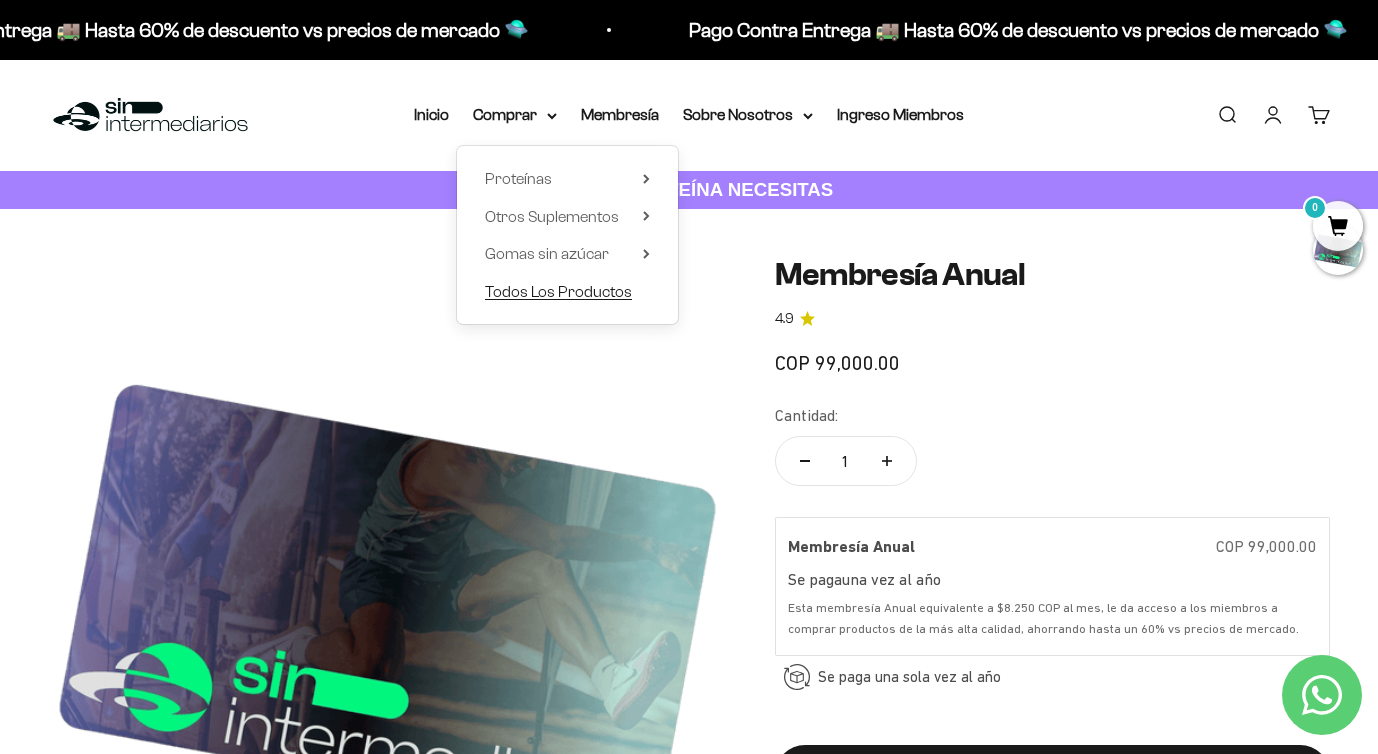 click on "Todos Los Productos" at bounding box center [558, 291] 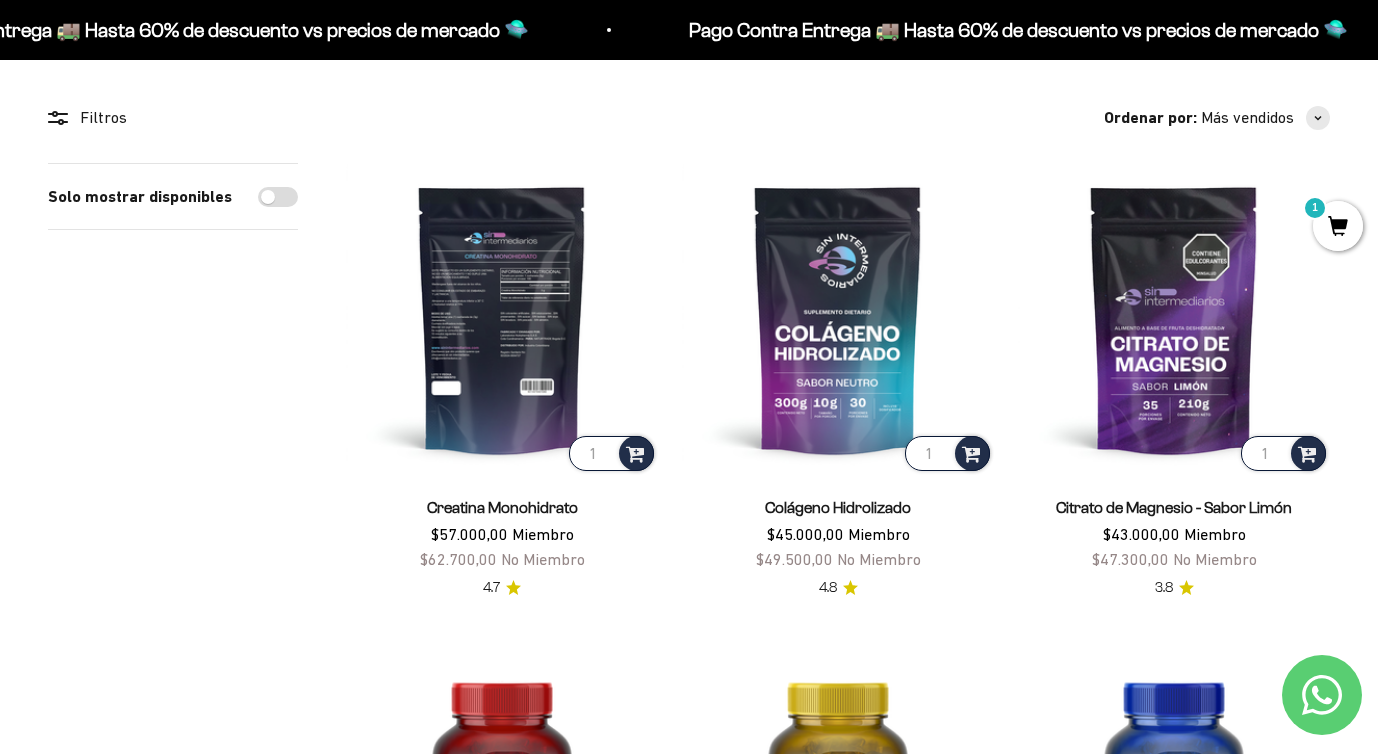 scroll, scrollTop: 176, scrollLeft: 0, axis: vertical 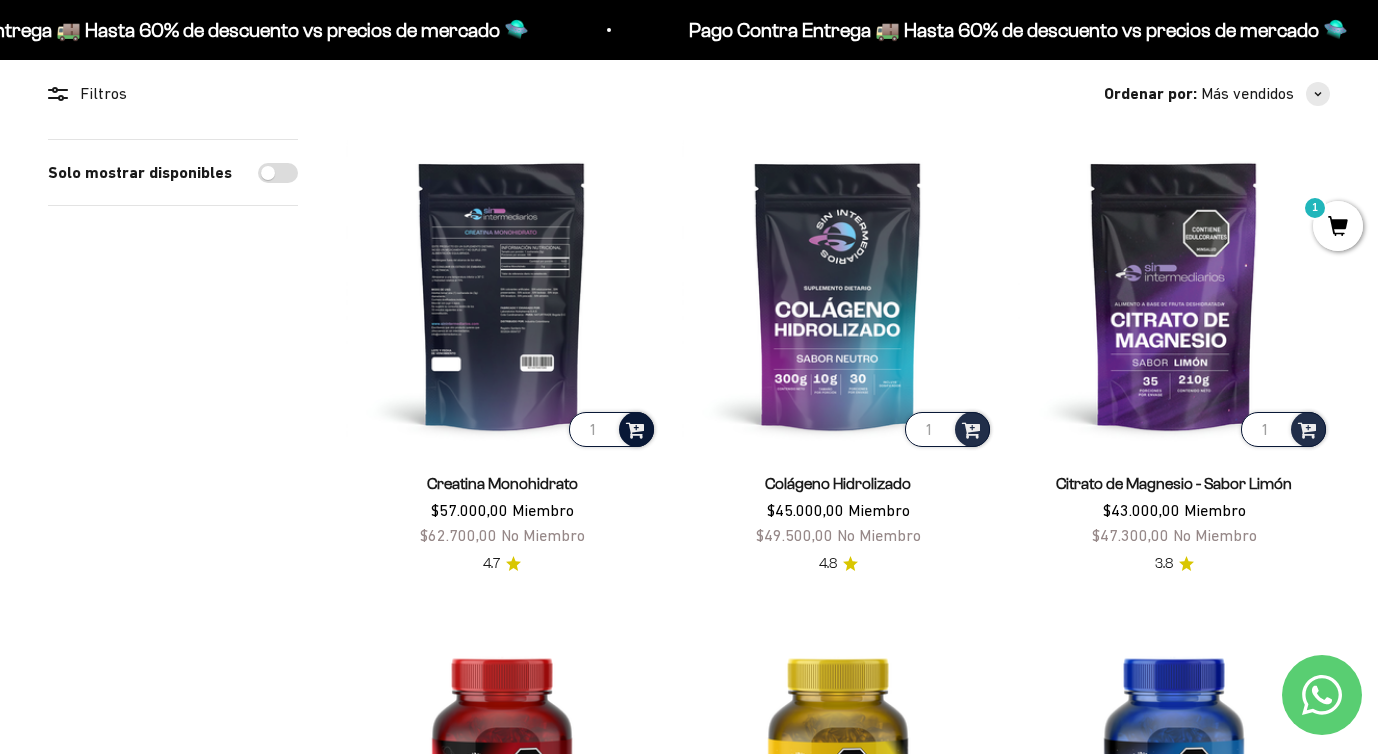 click at bounding box center (635, 428) 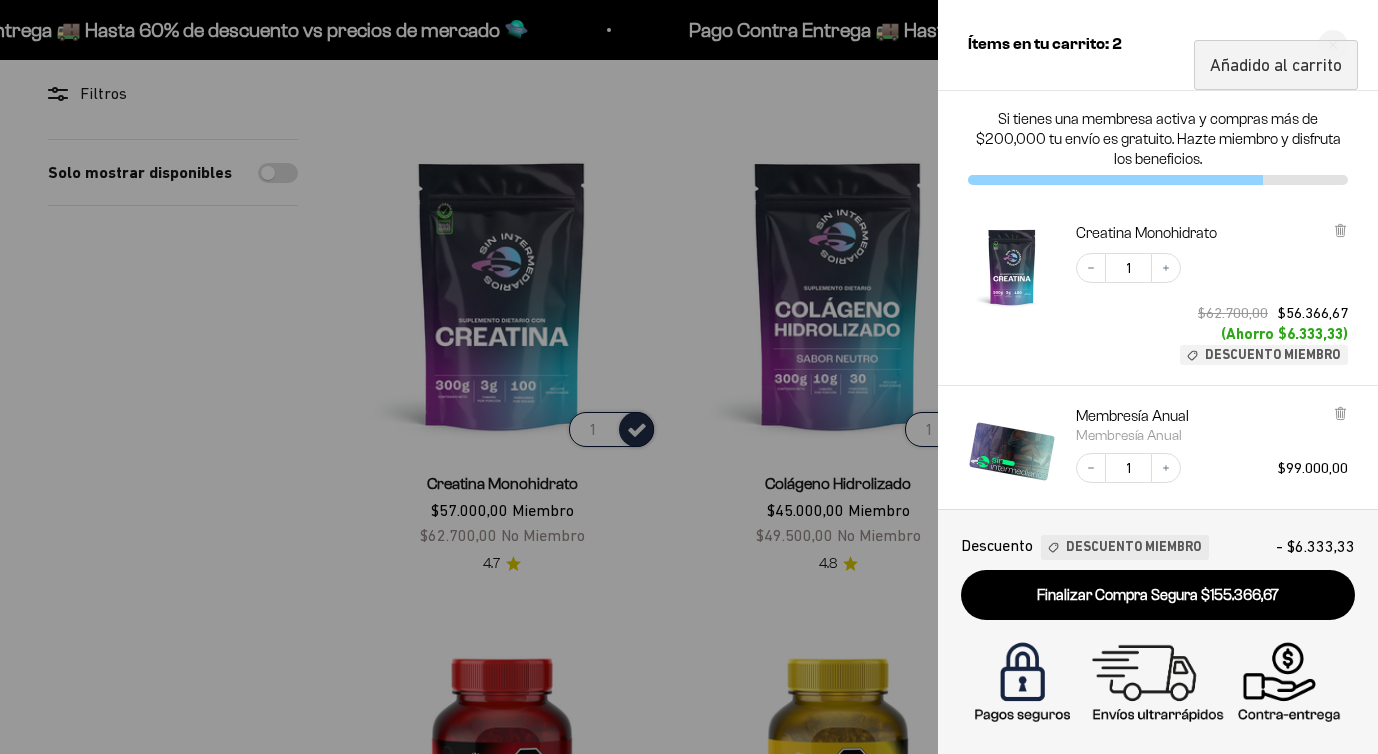 click at bounding box center [689, 377] 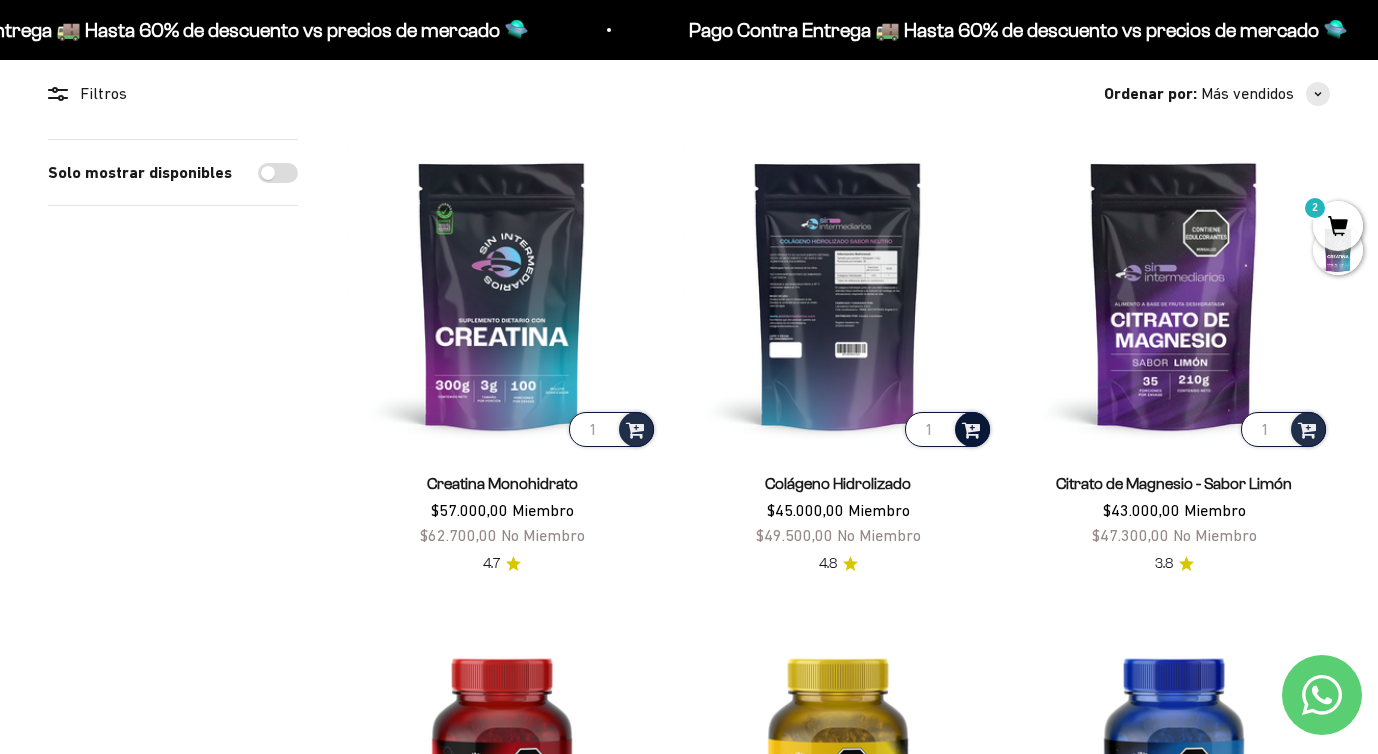 click at bounding box center (971, 428) 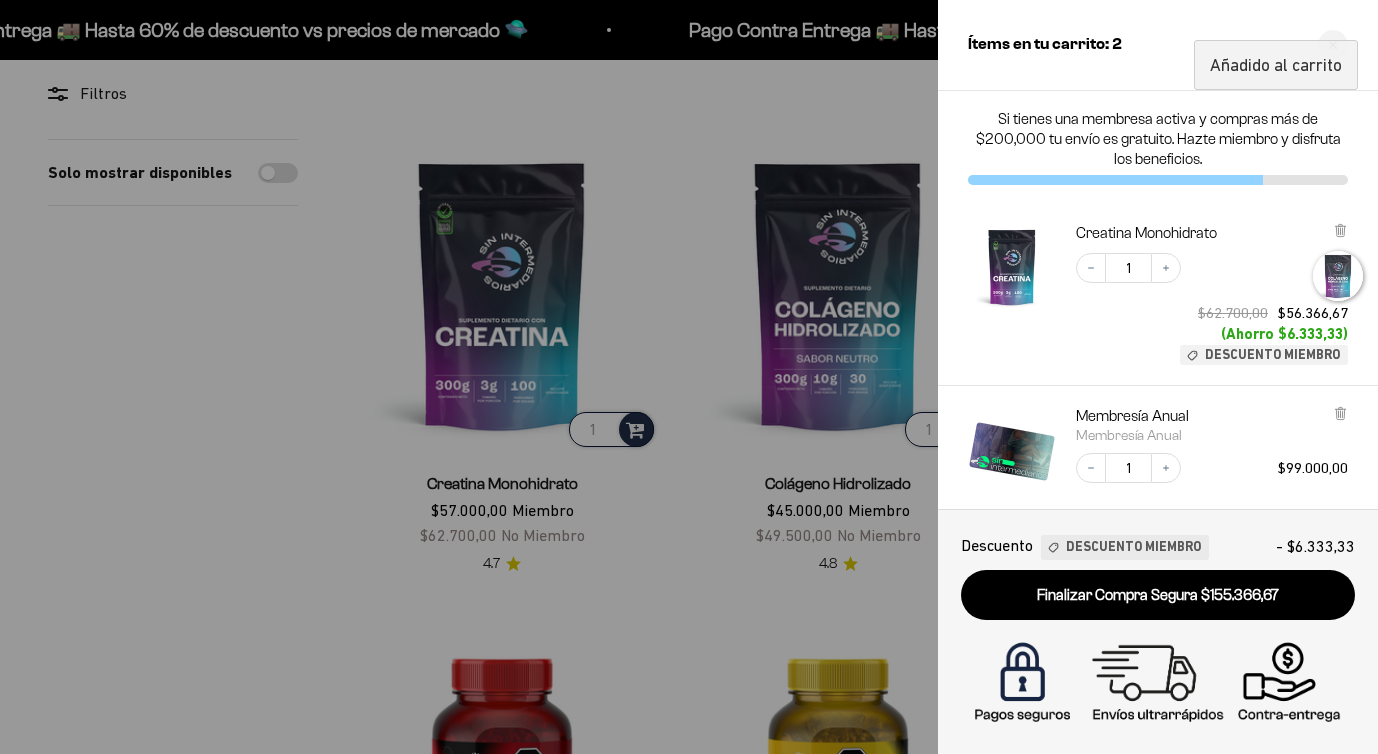 click at bounding box center (689, 377) 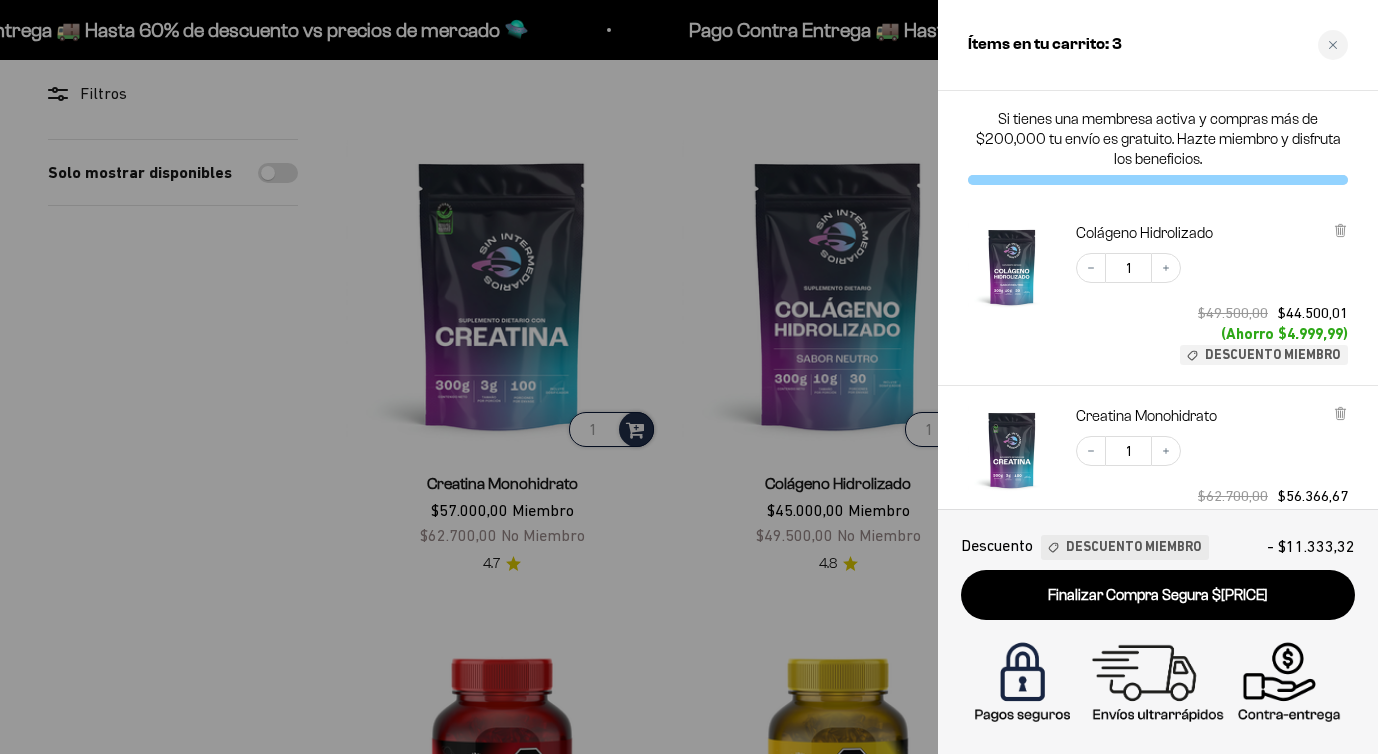 click at bounding box center [689, 377] 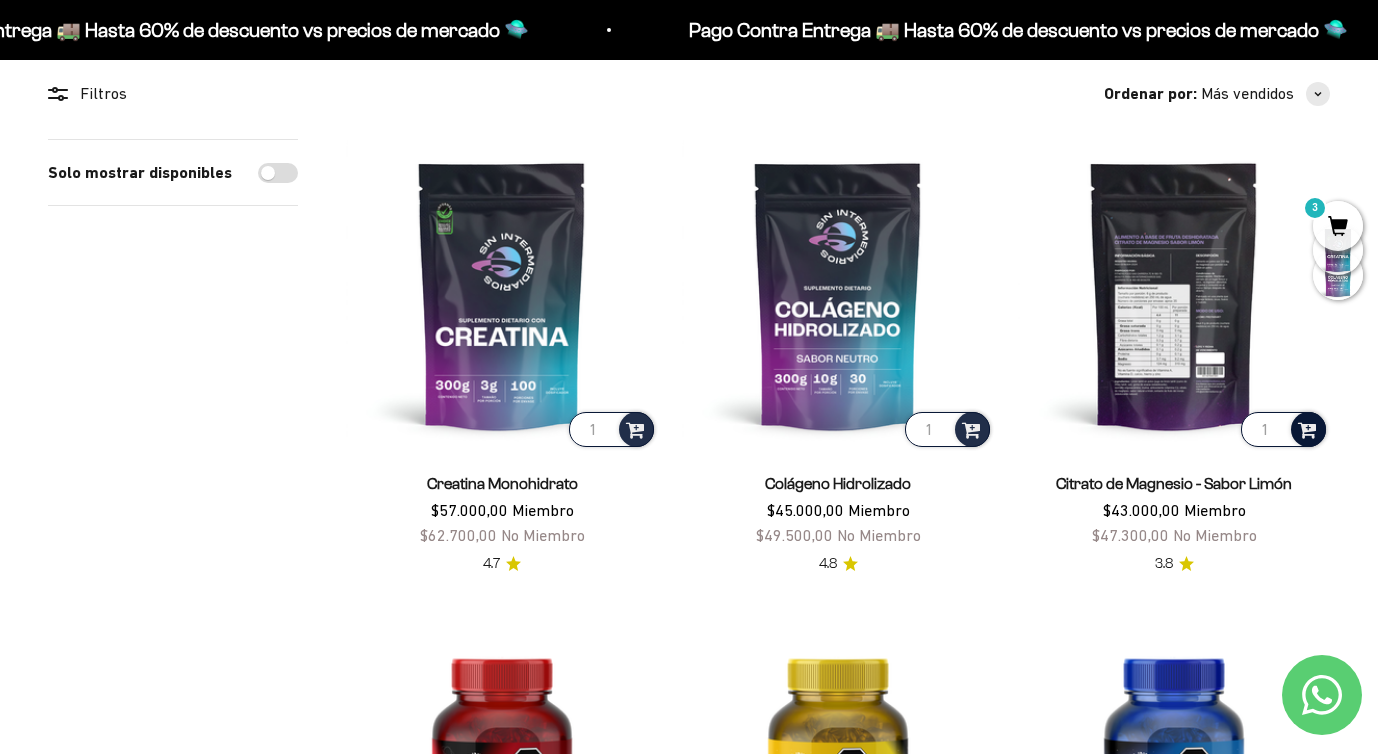 click at bounding box center [1307, 428] 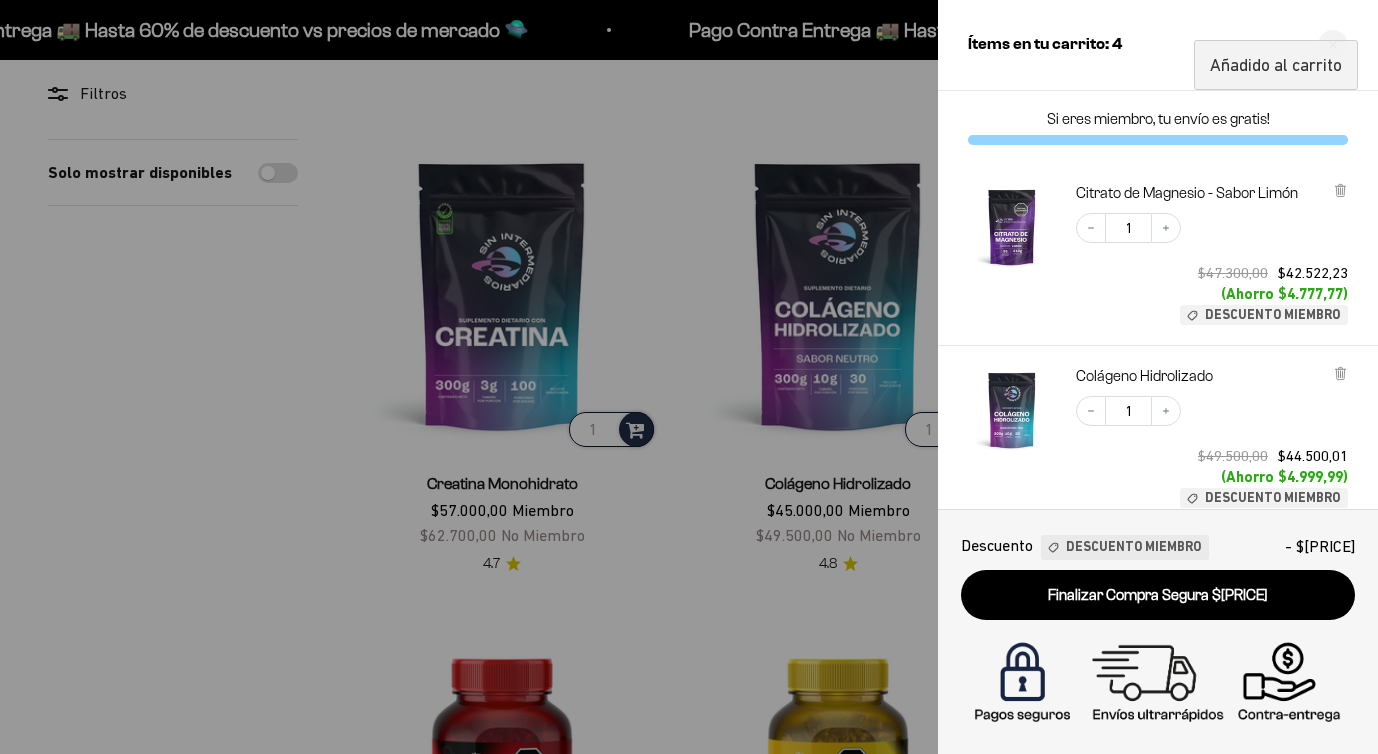 click at bounding box center [689, 377] 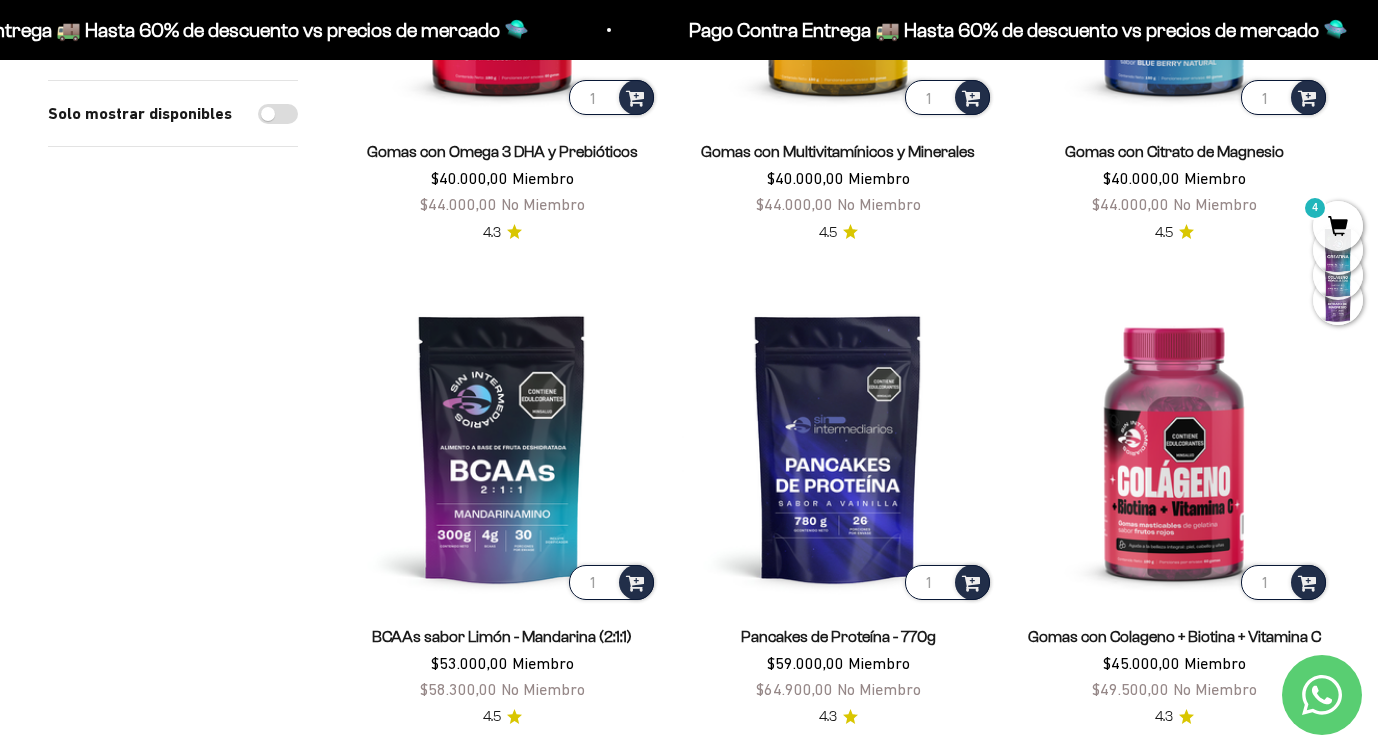 scroll, scrollTop: 1082, scrollLeft: 0, axis: vertical 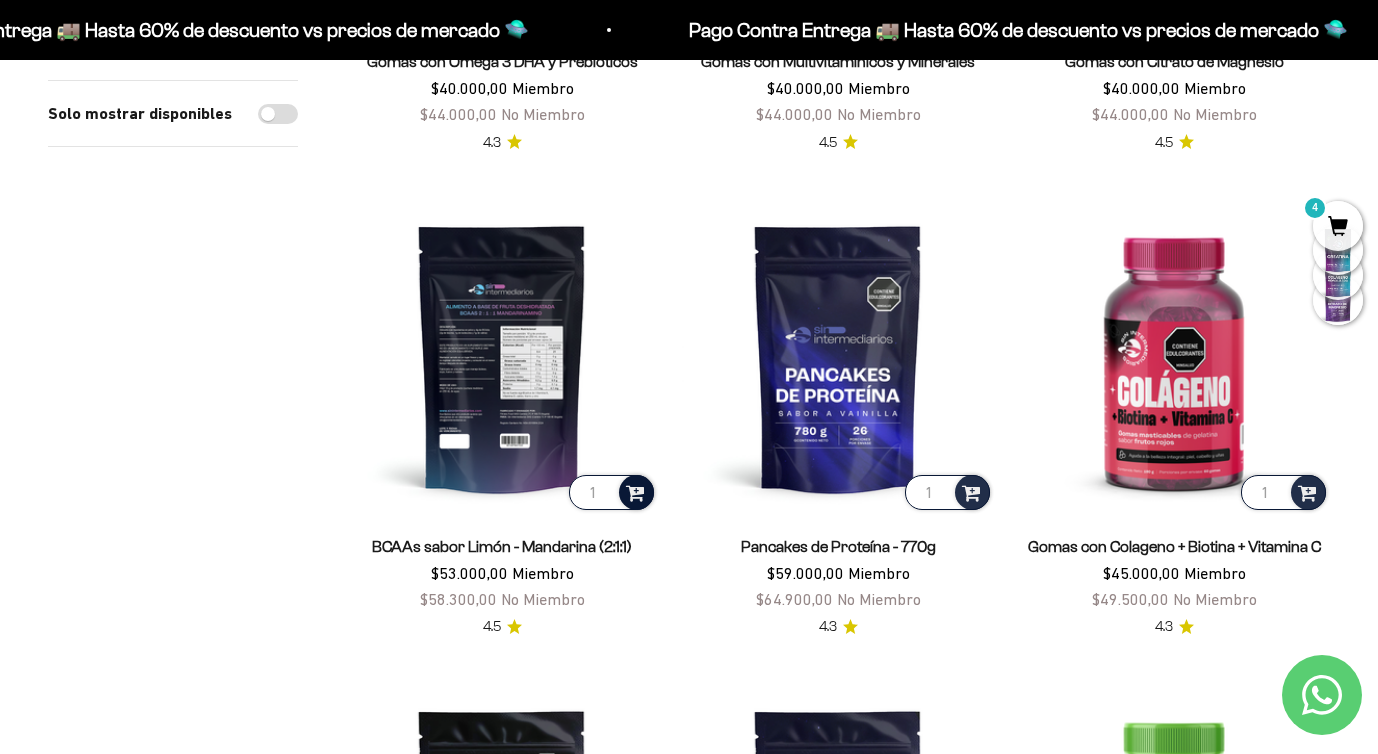 click at bounding box center [635, 491] 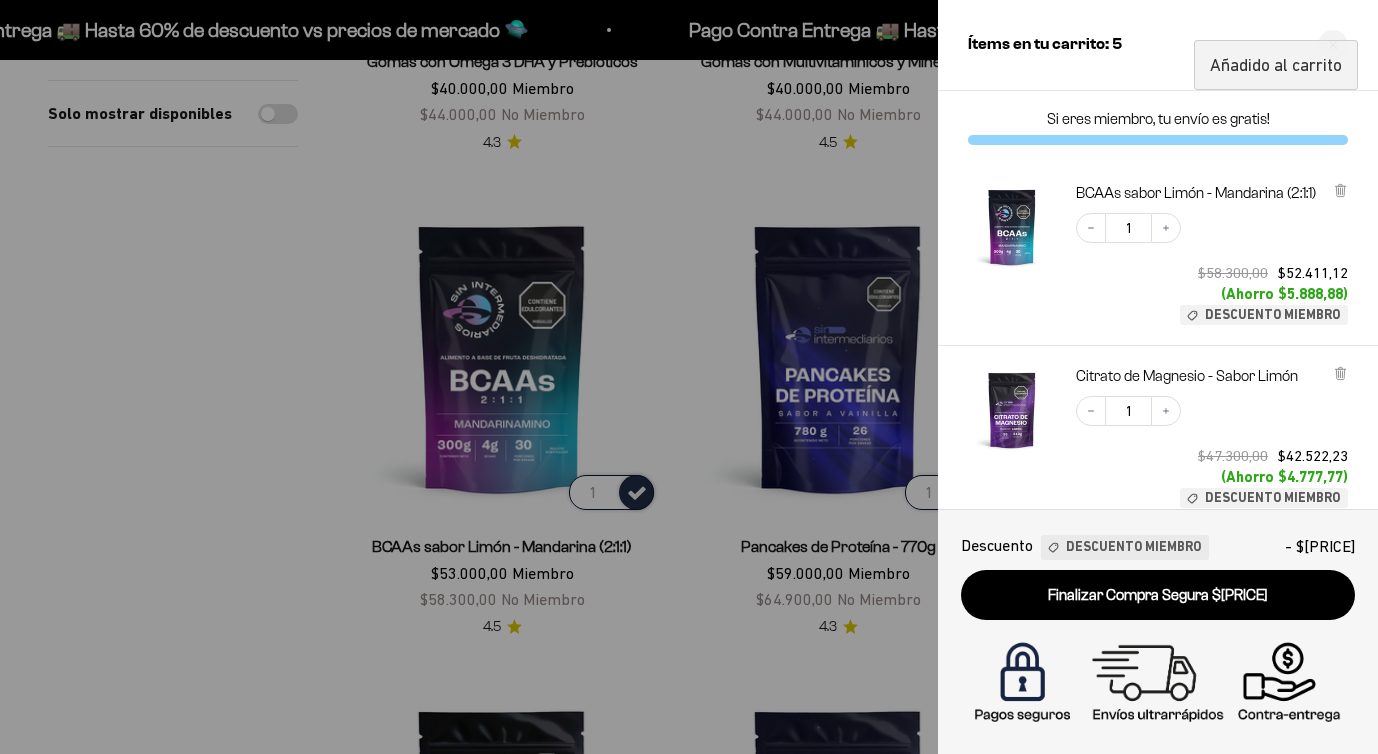 click at bounding box center [689, 377] 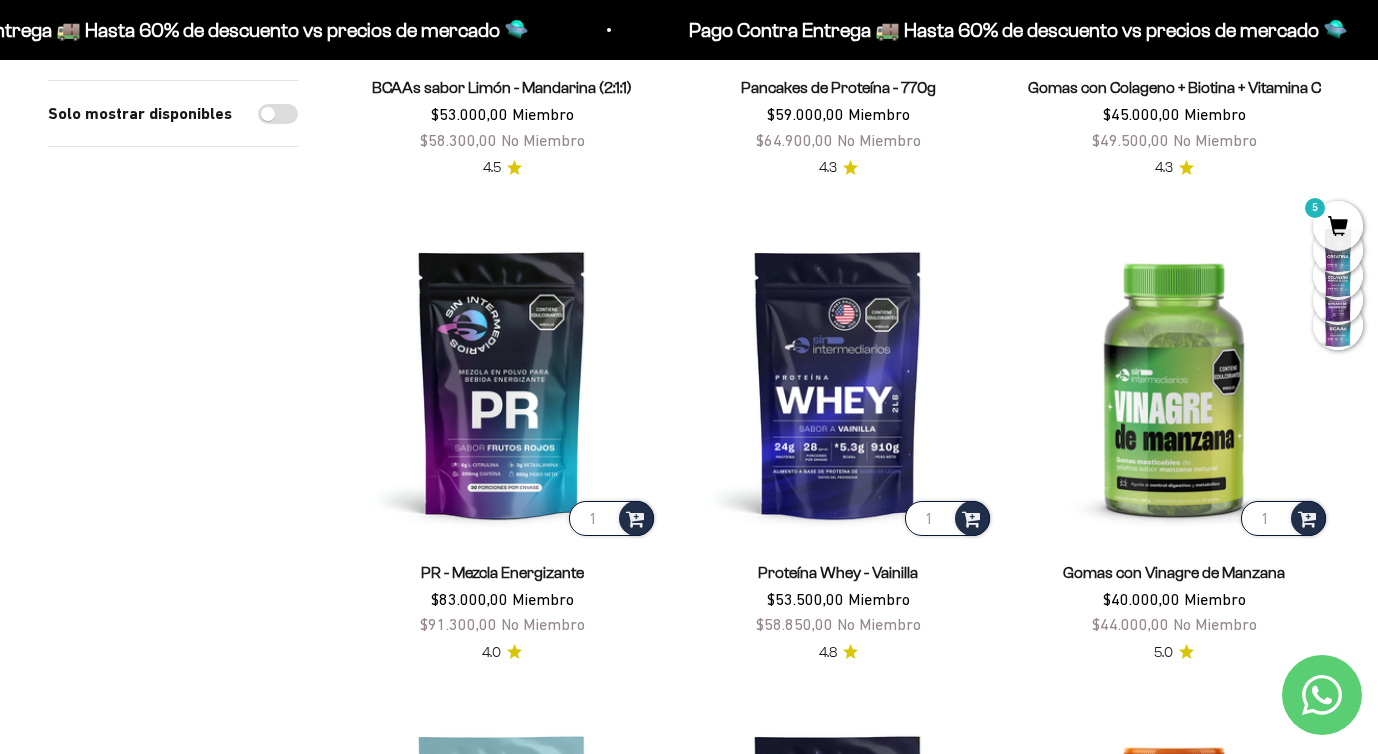 scroll, scrollTop: 1557, scrollLeft: 0, axis: vertical 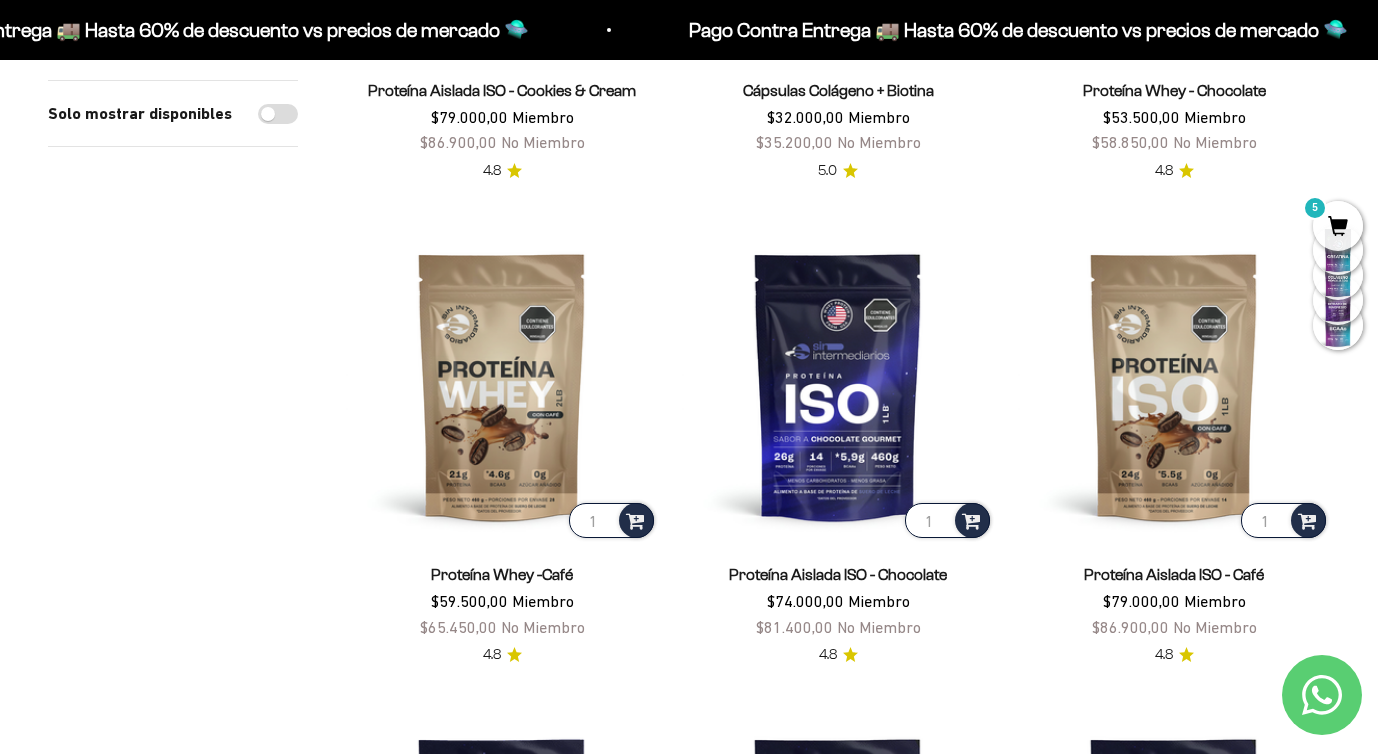 click on "Filtros
Ordenar por
Características Más vendidos Alfabéticamente, A-Z Alfabéticamente, Z-A Precio, menor a mayor Precio, mayor a menor Fecha: antiguo(a) a reciente Fecha: reciente a antiguo(a)
Solo mostrar disponibles
Aplicar  (1)
Filtros
Ordenar por:
Más vendidos
Características
Más vendidos
Alfabéticamente, A-Z
Alfabéticamente, Z-A
Precio, menor a mayor
Precio, mayor a menor
Fecha: antiguo(a) a reciente
1" at bounding box center [689, -792] 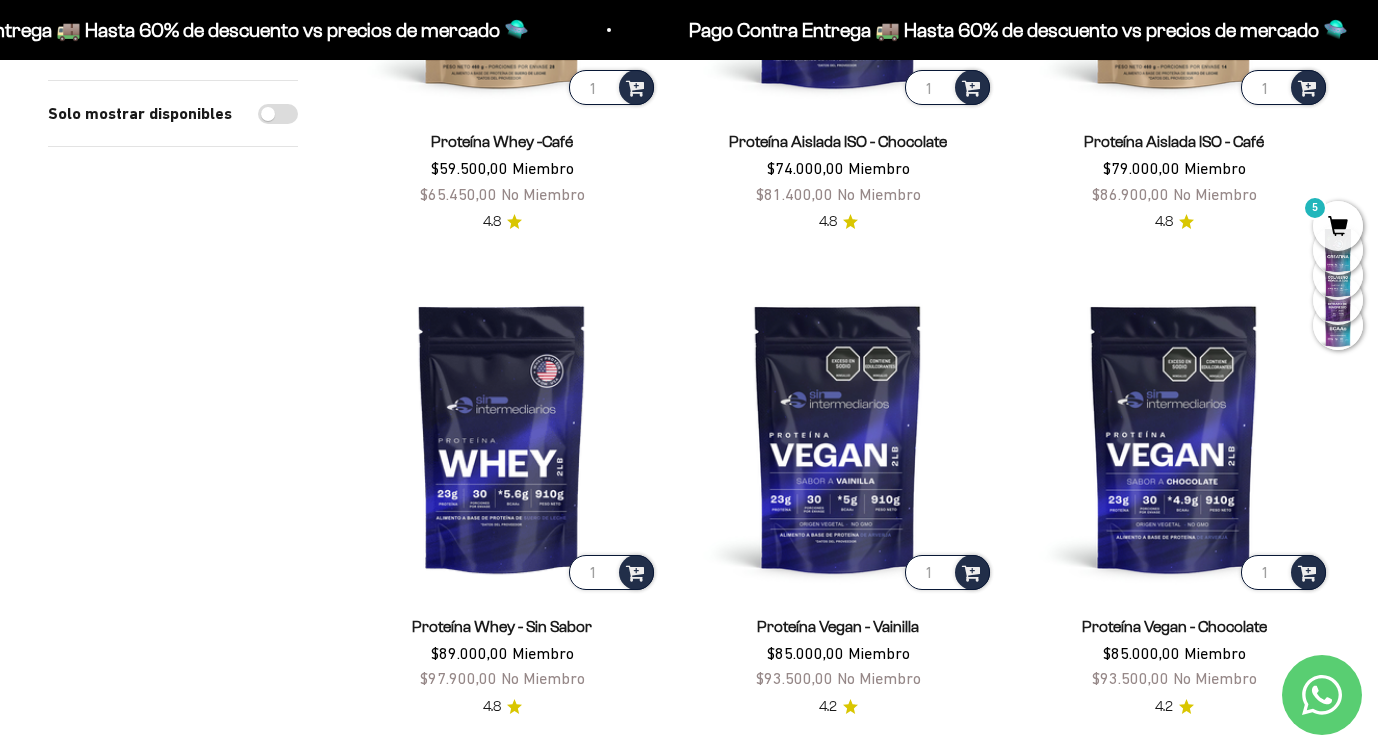scroll, scrollTop: 3421, scrollLeft: 0, axis: vertical 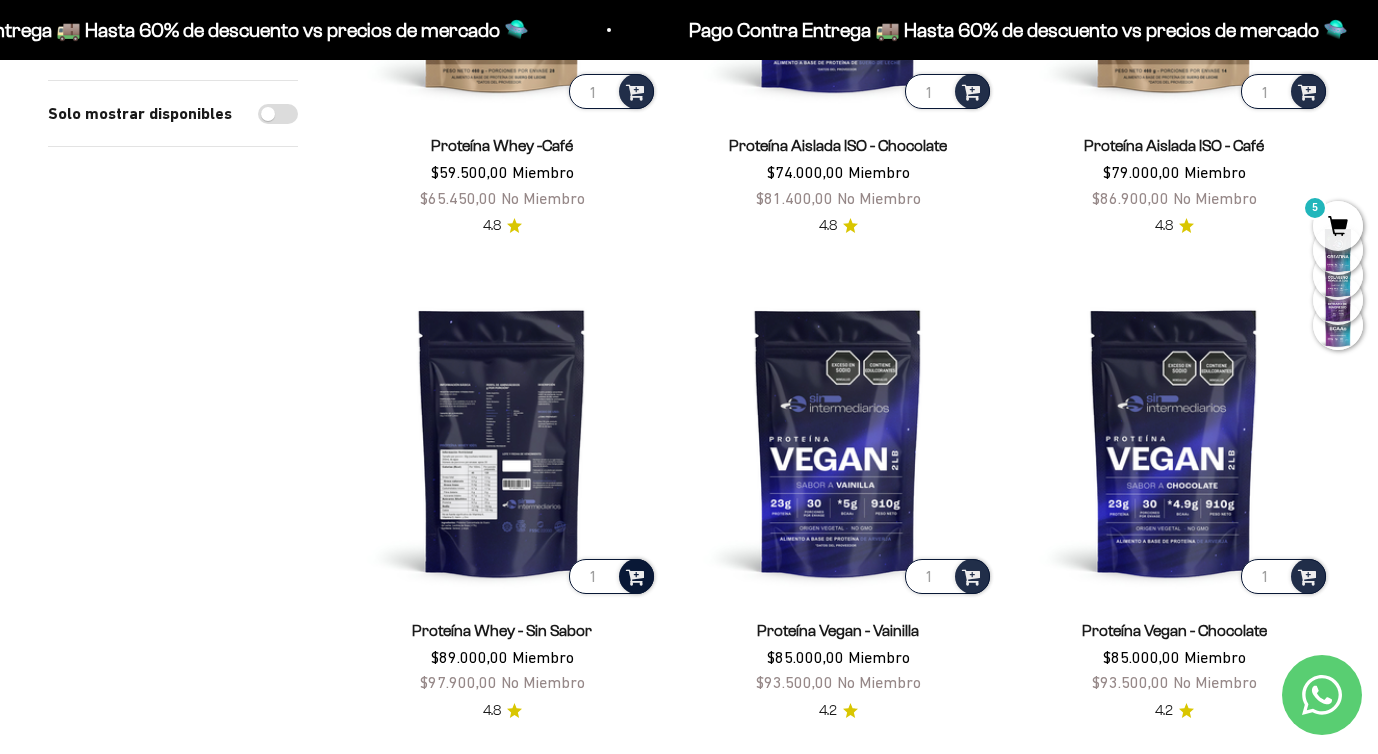 click at bounding box center (635, 575) 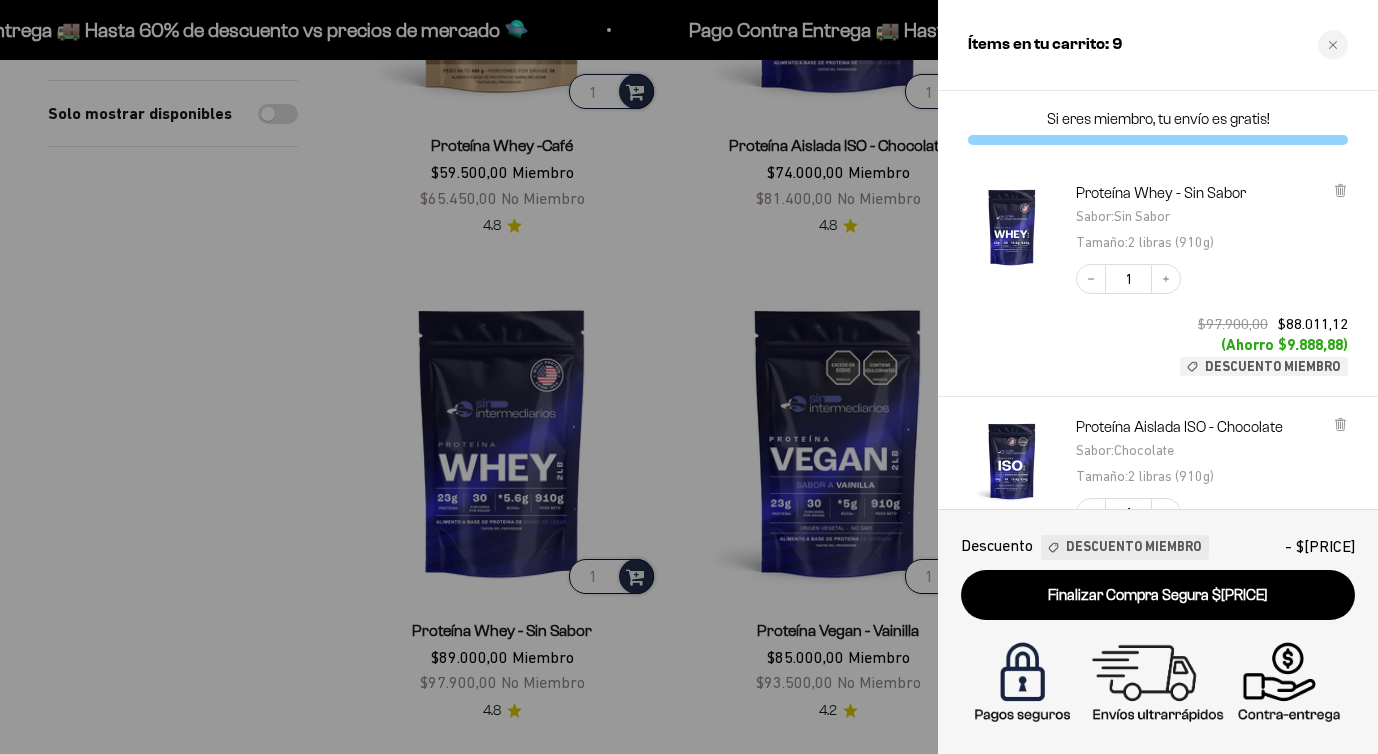 click at bounding box center (689, 377) 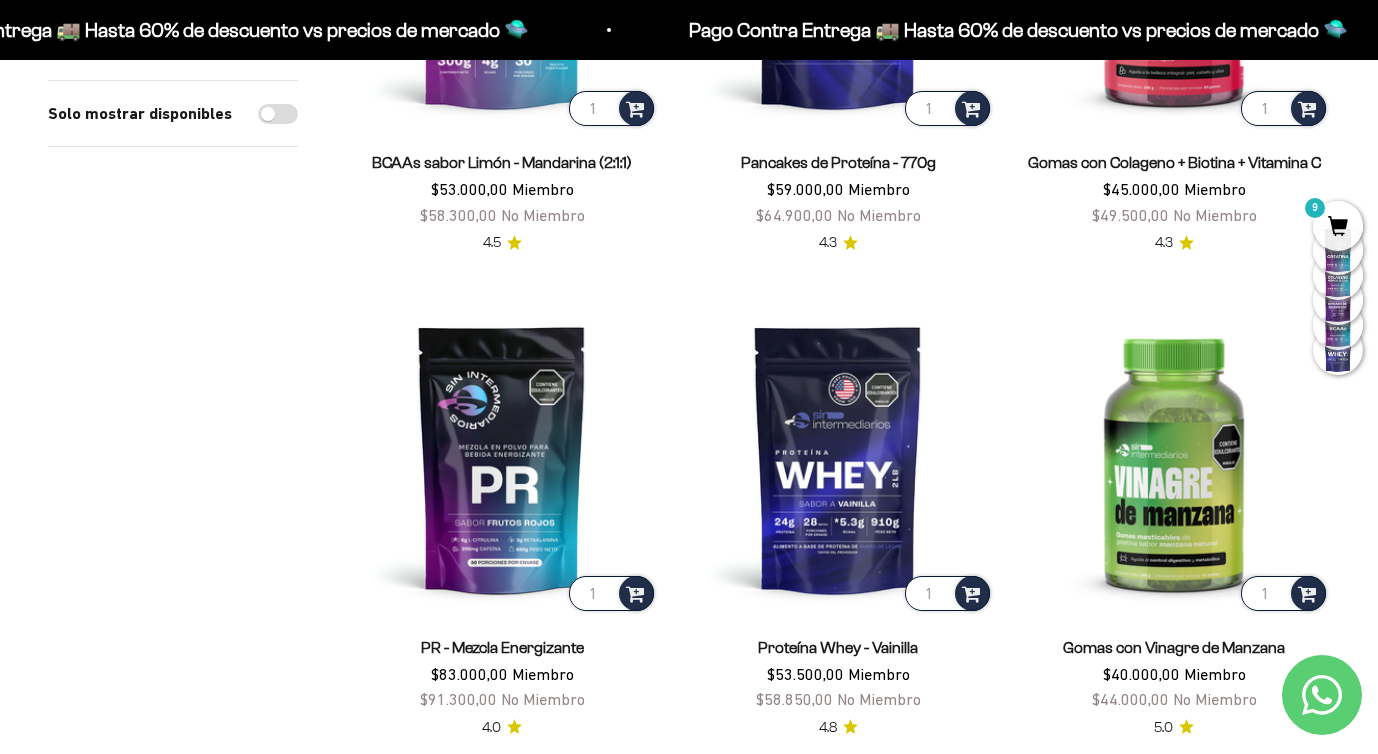 scroll, scrollTop: 1514, scrollLeft: 0, axis: vertical 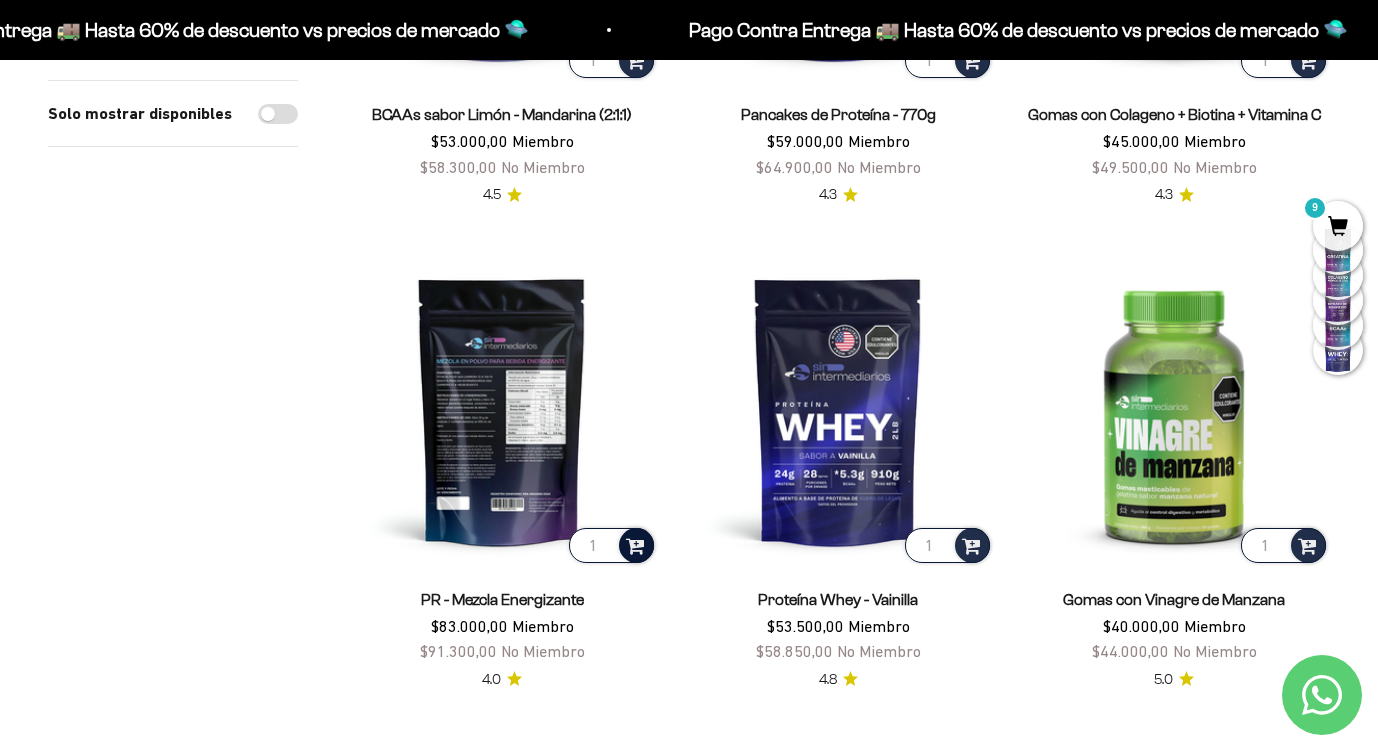 click at bounding box center [635, 544] 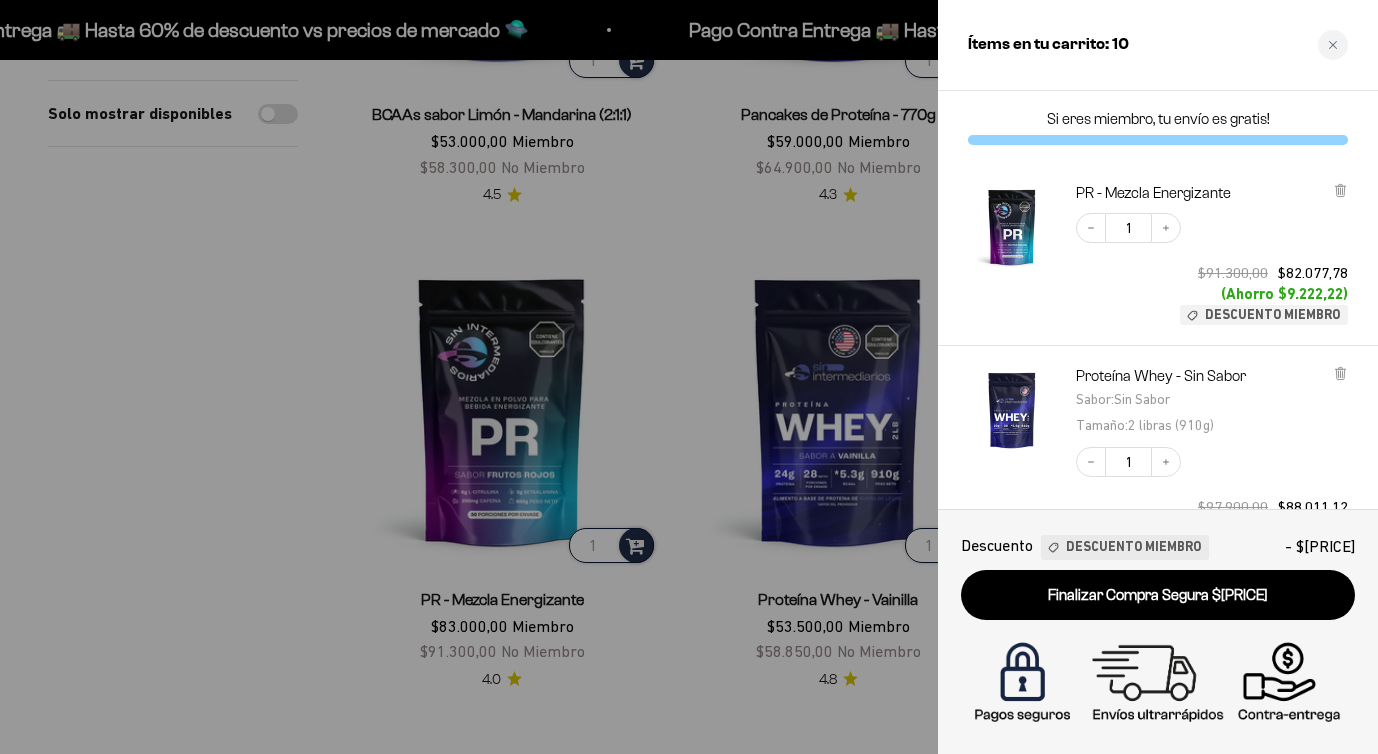click at bounding box center (689, 377) 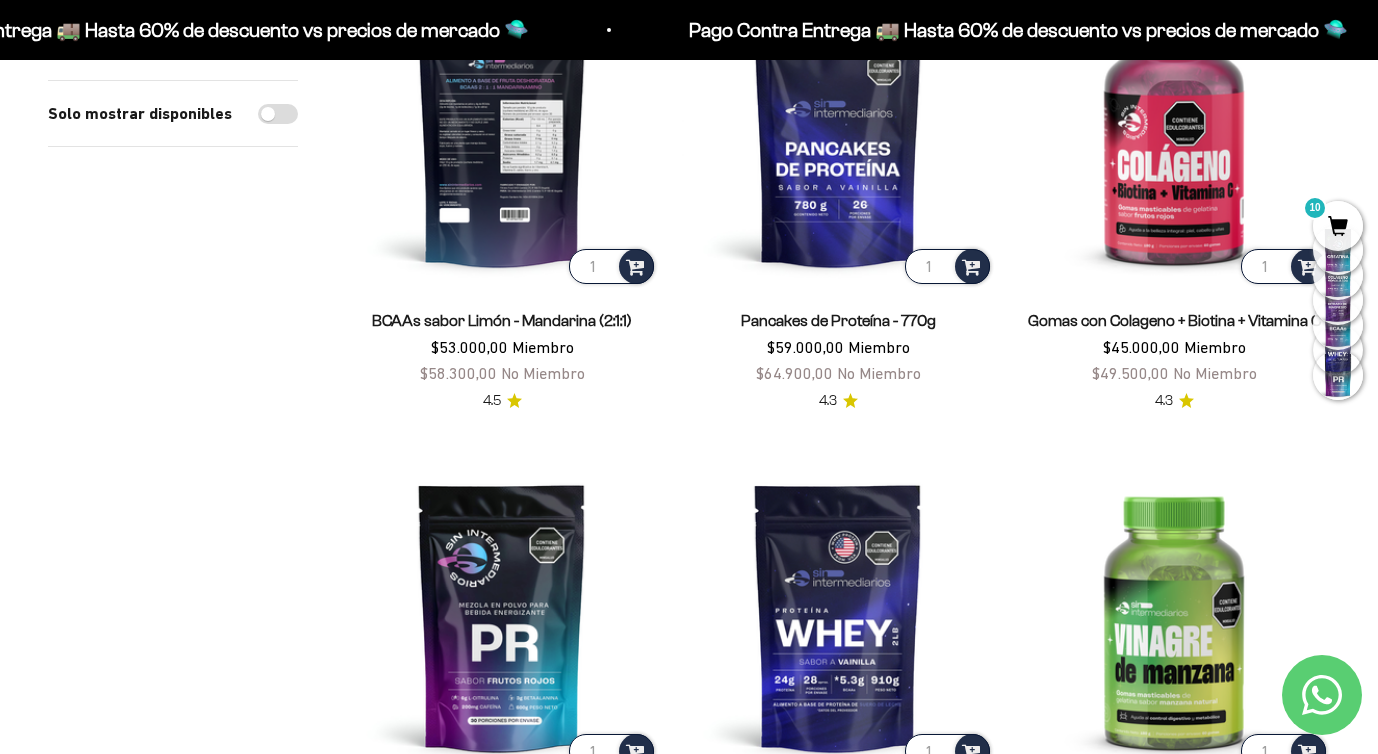 scroll, scrollTop: 1247, scrollLeft: 0, axis: vertical 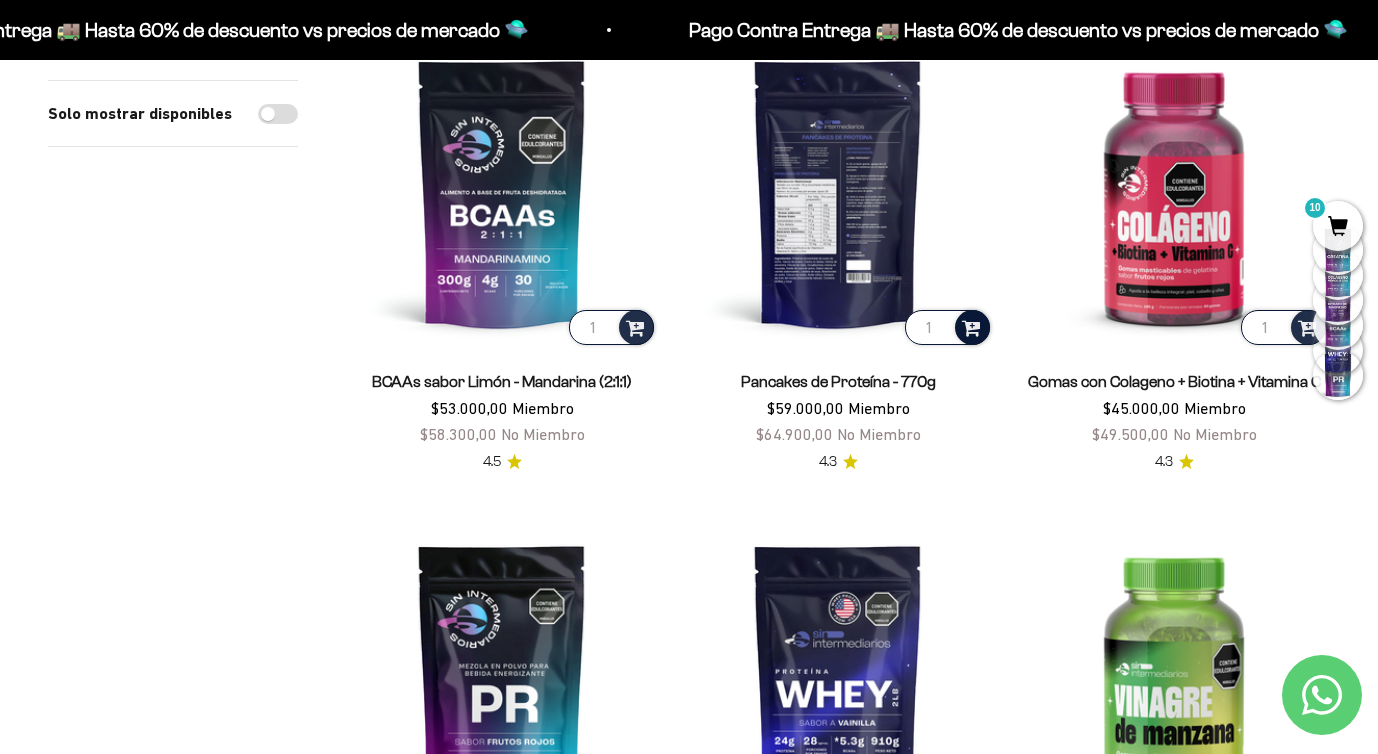 click at bounding box center (971, 326) 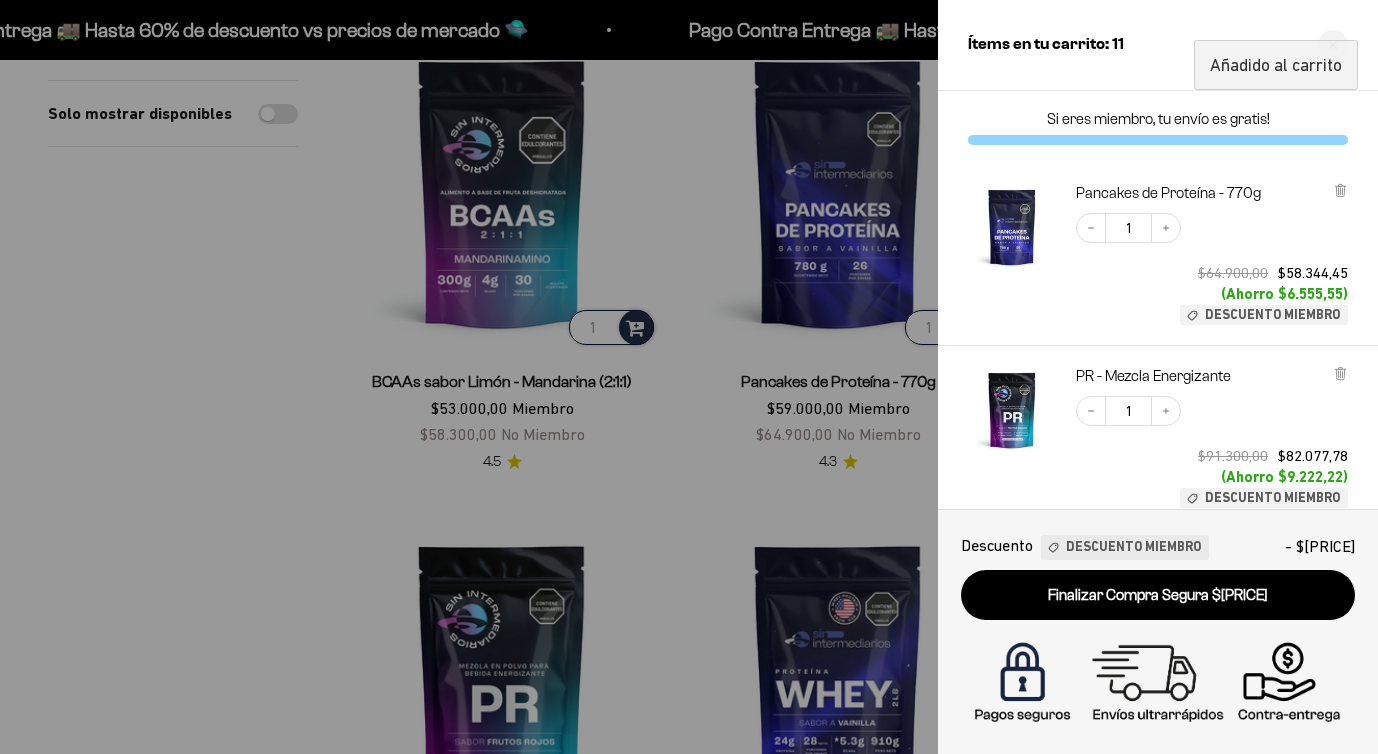 click at bounding box center (689, 377) 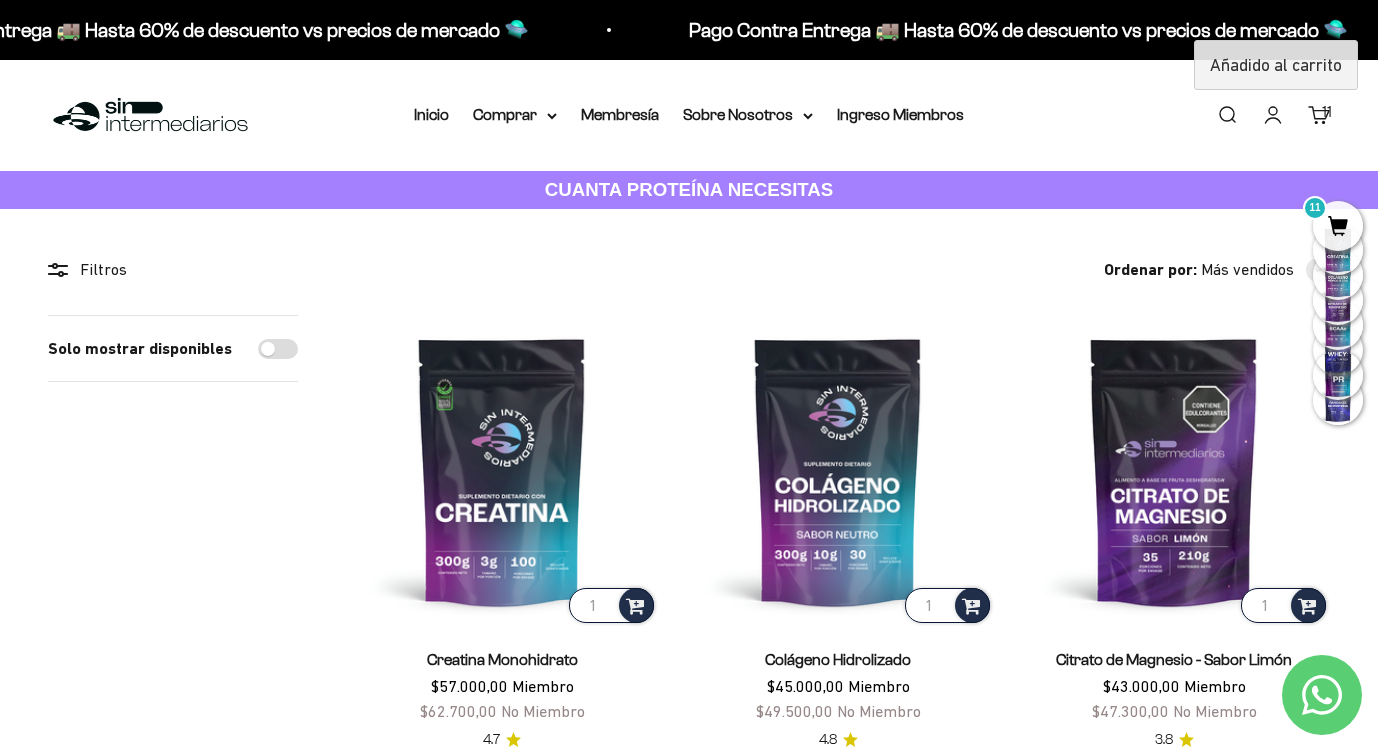 scroll, scrollTop: 5, scrollLeft: 0, axis: vertical 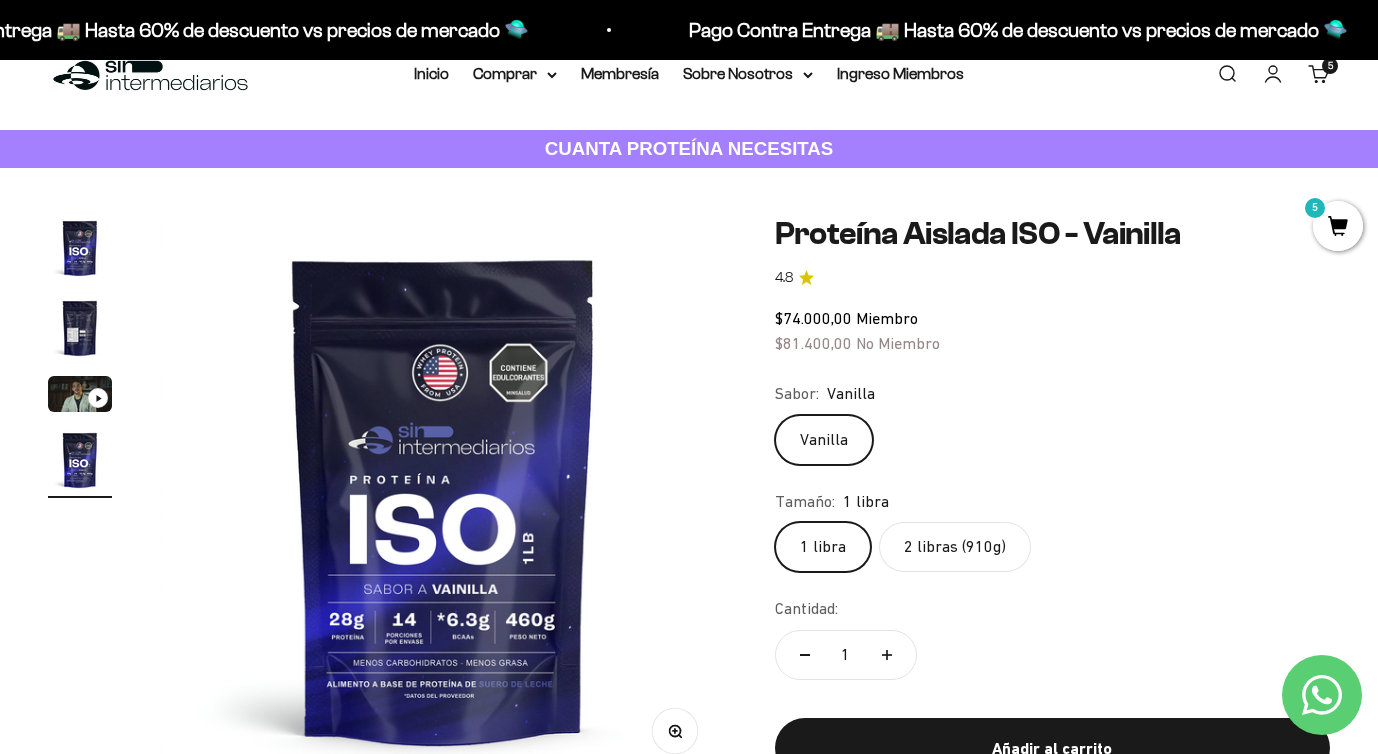 click on "2 libras (910g)" 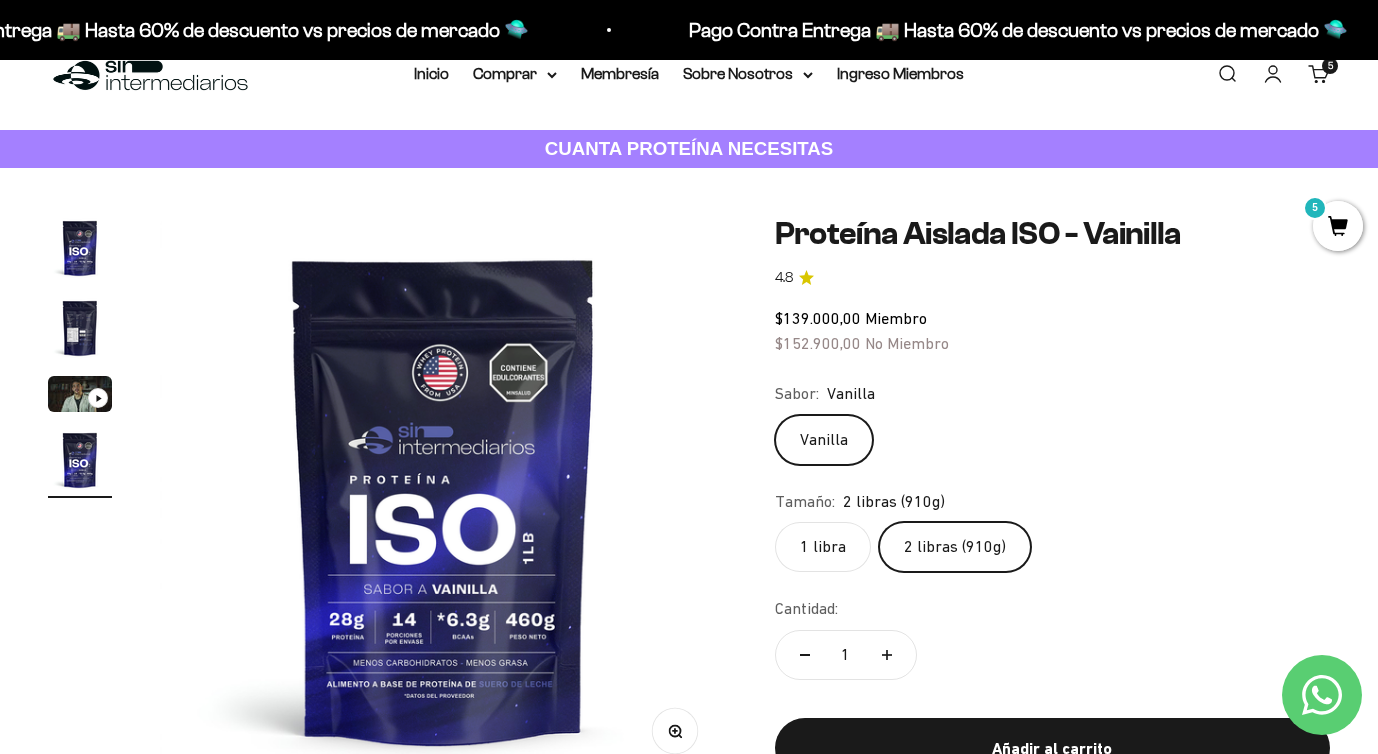 scroll, scrollTop: 139, scrollLeft: 0, axis: vertical 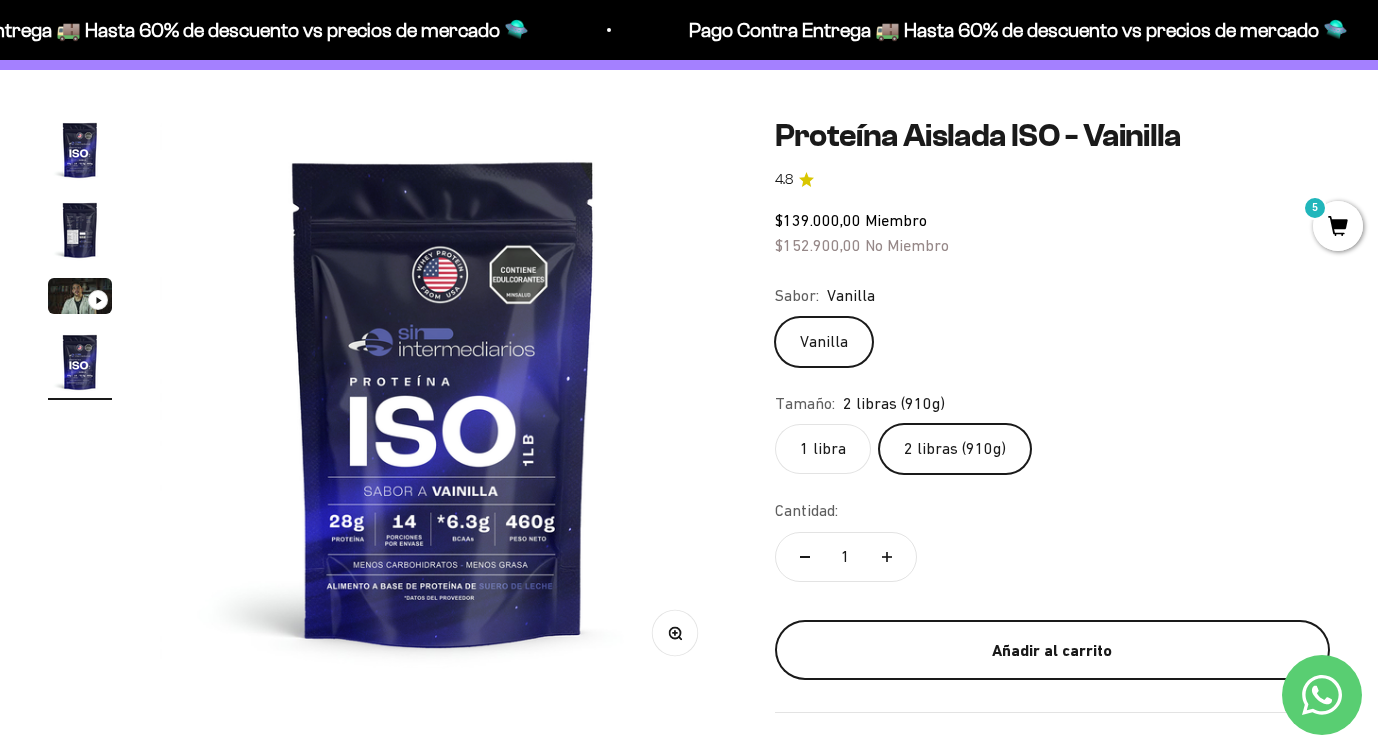 click on "Añadir al carrito" at bounding box center [1052, 651] 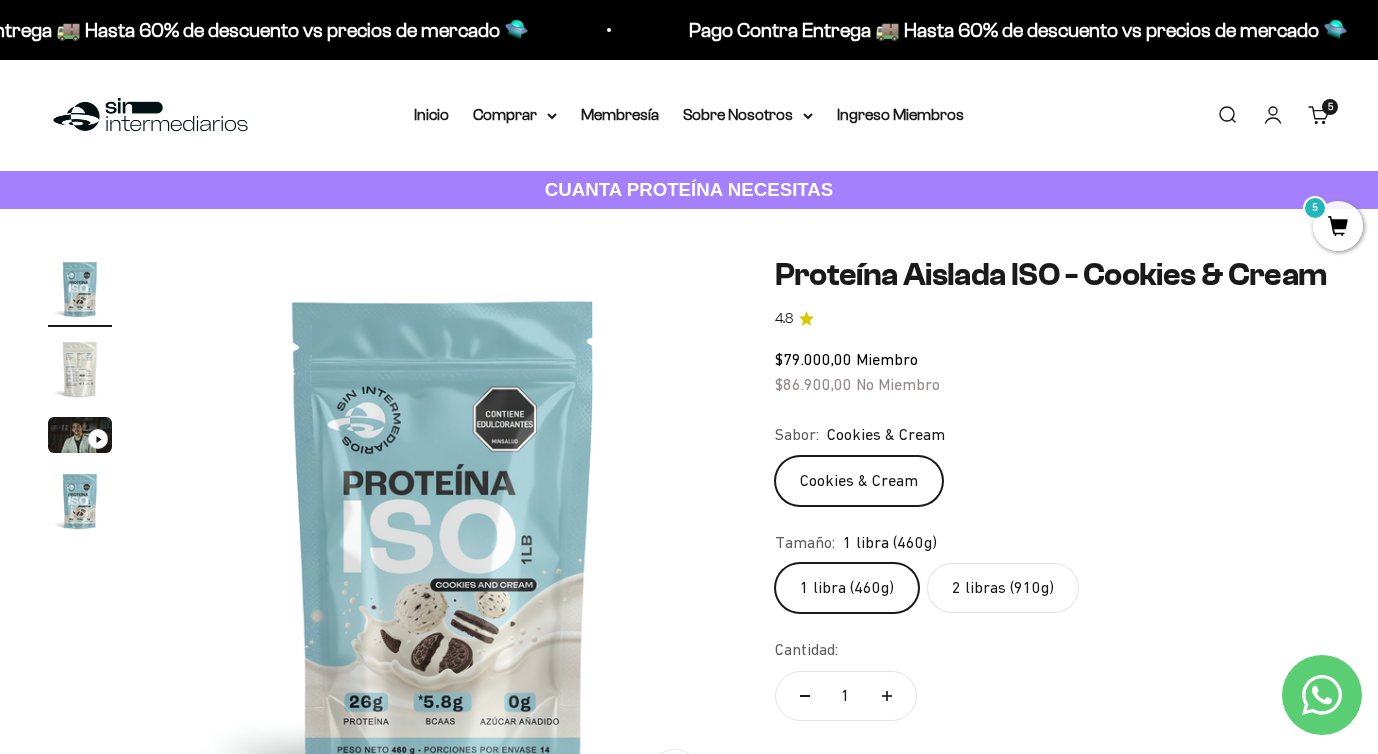 scroll, scrollTop: 0, scrollLeft: 0, axis: both 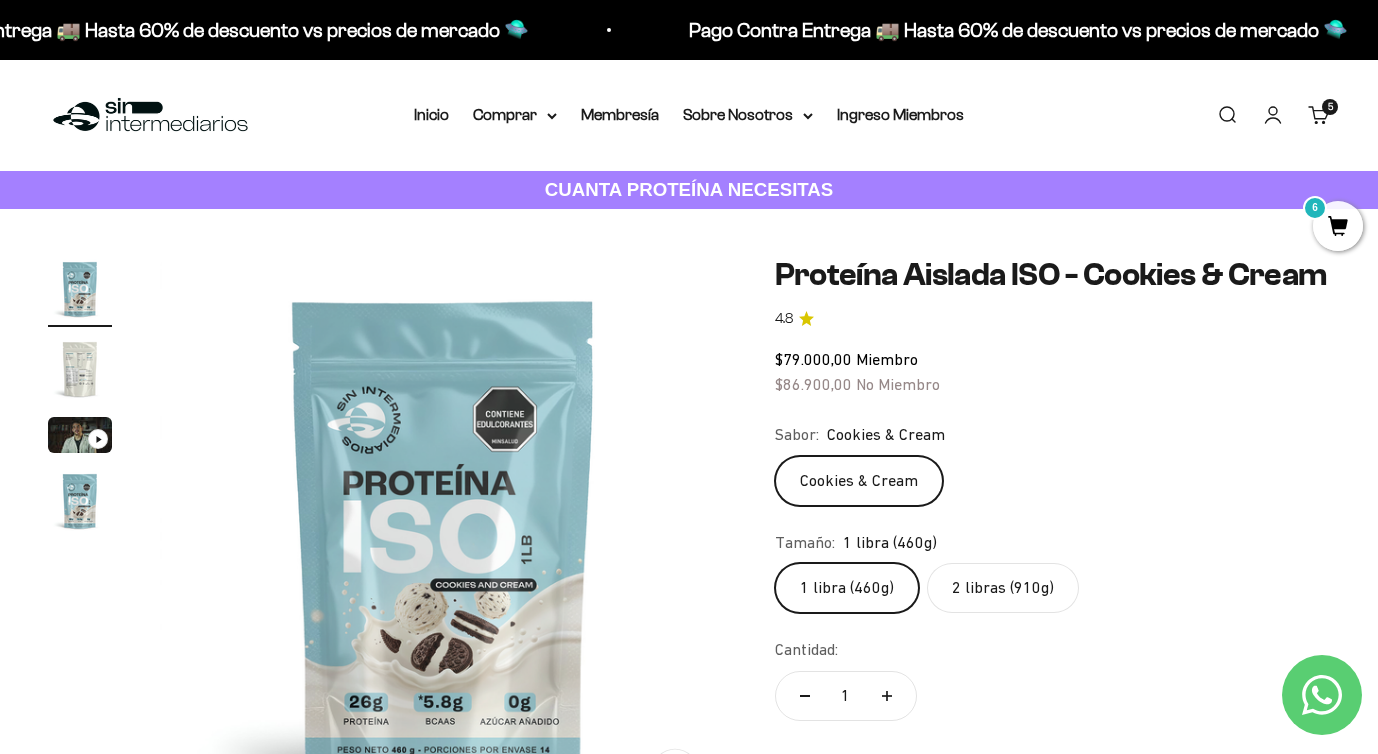 click on "2 libras (910g)" 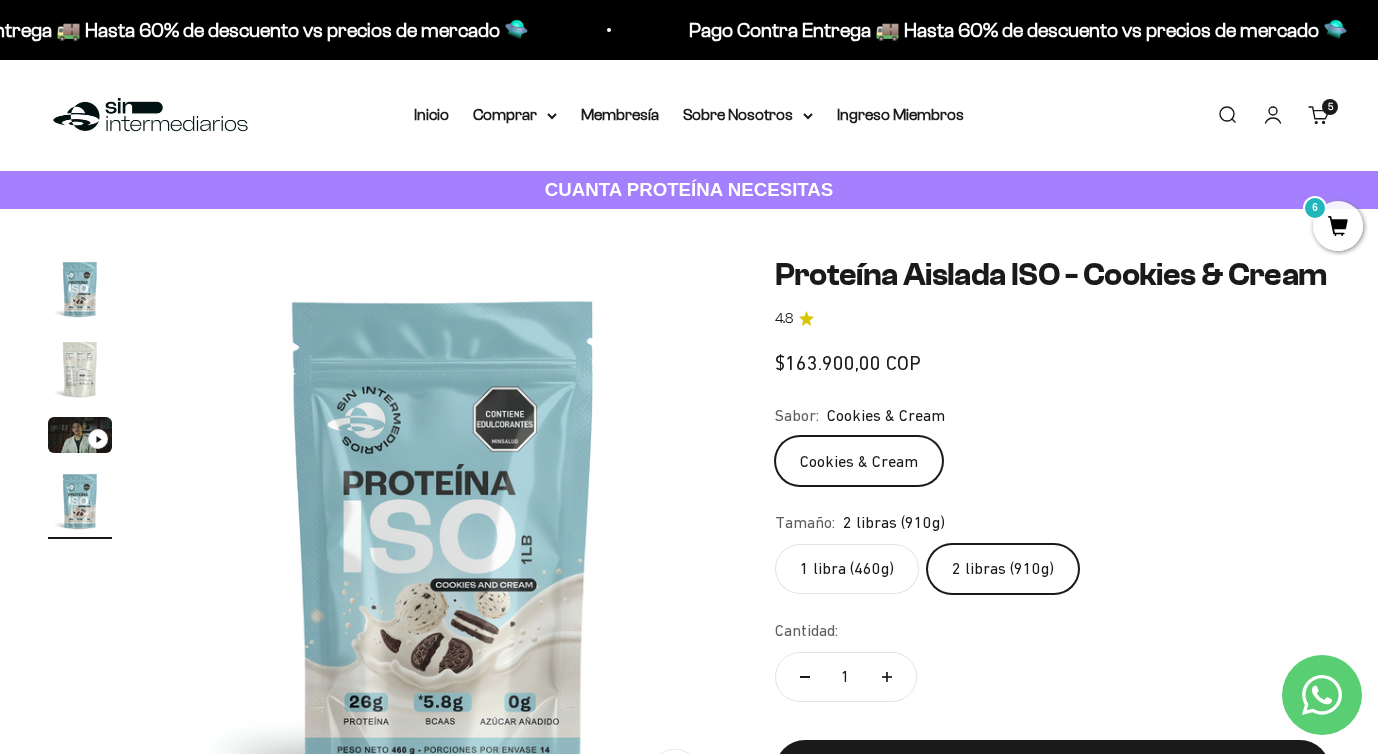 scroll, scrollTop: 0, scrollLeft: 1736, axis: horizontal 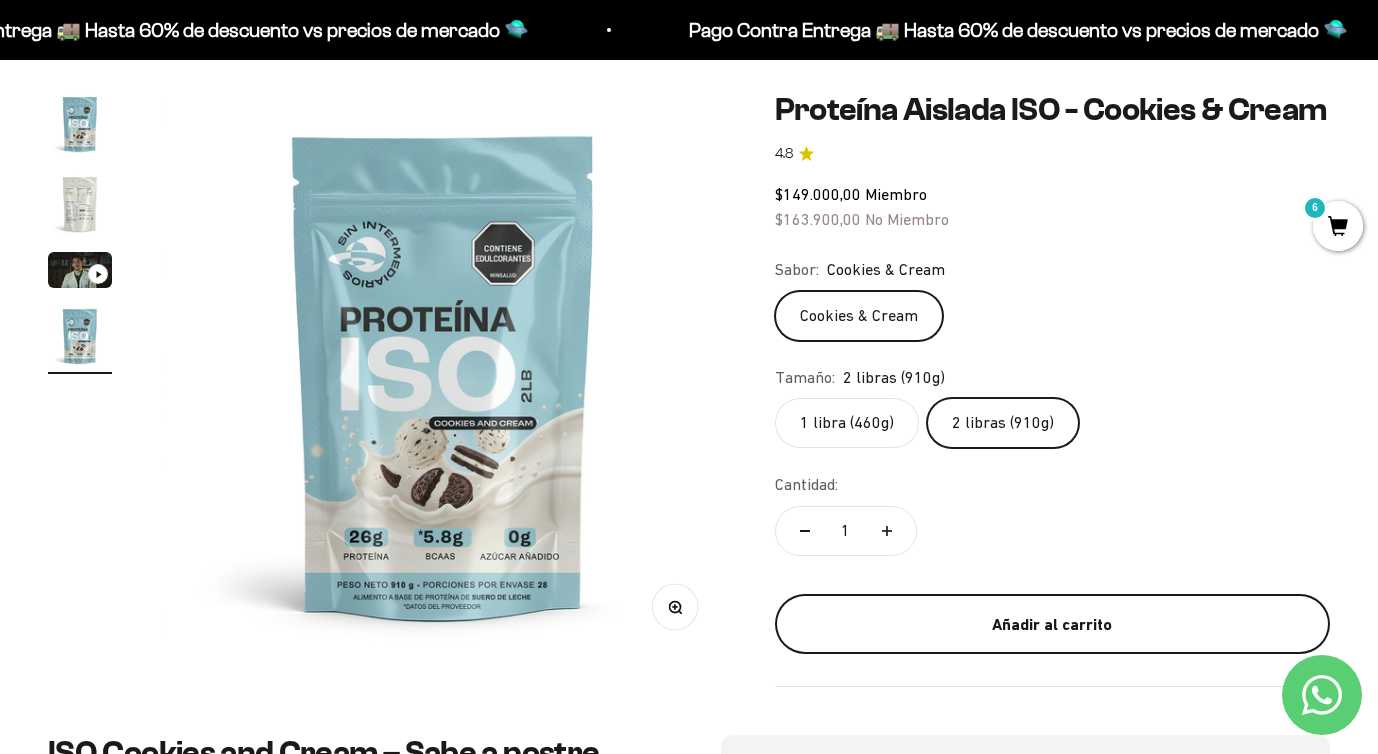 click on "Añadir al carrito" at bounding box center (1052, 625) 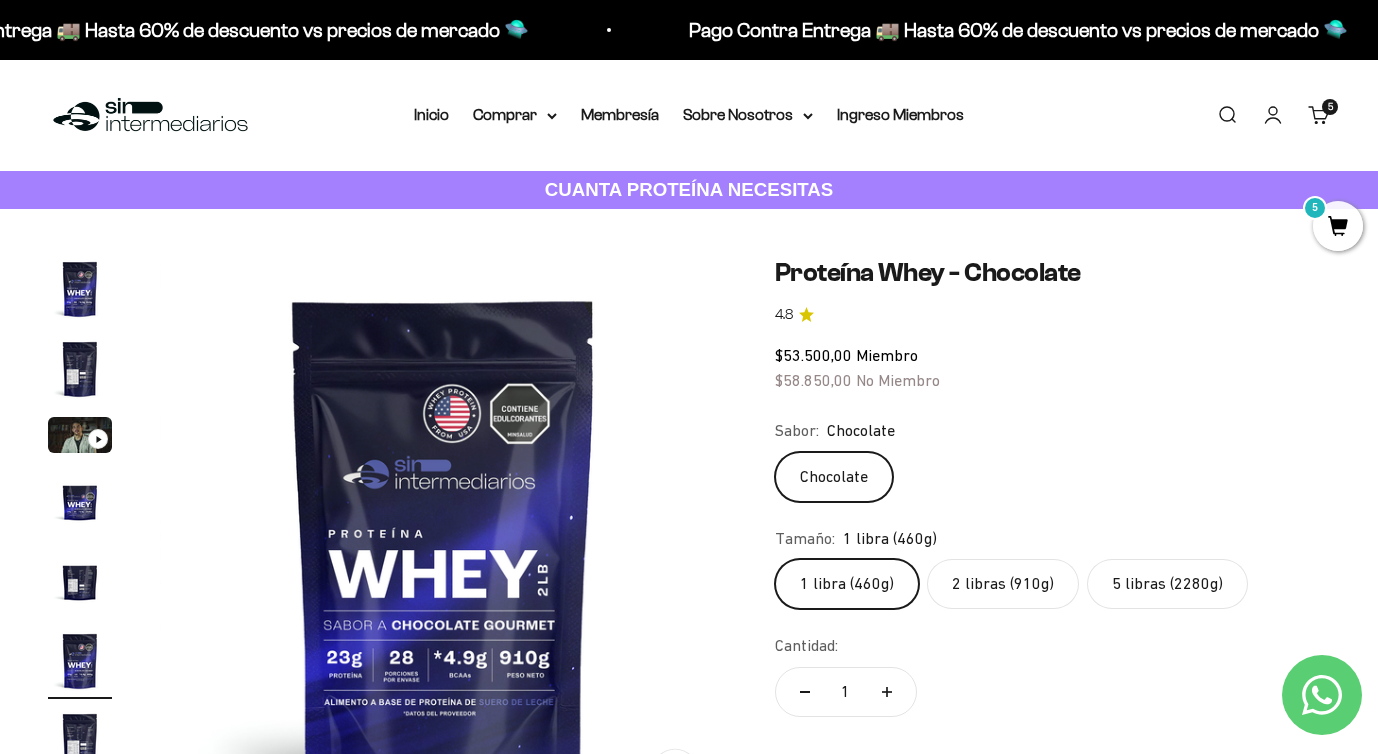 scroll, scrollTop: 0, scrollLeft: 0, axis: both 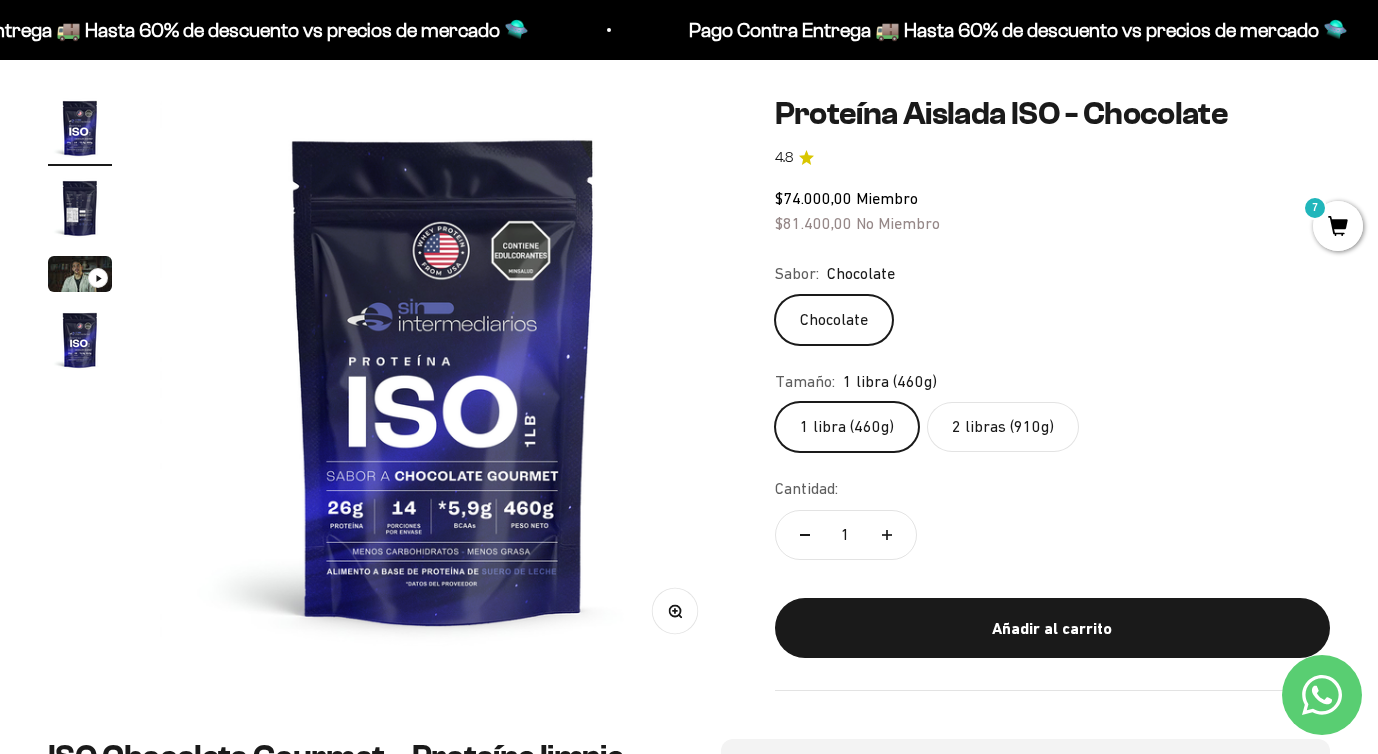 click on "2 libras (910g)" 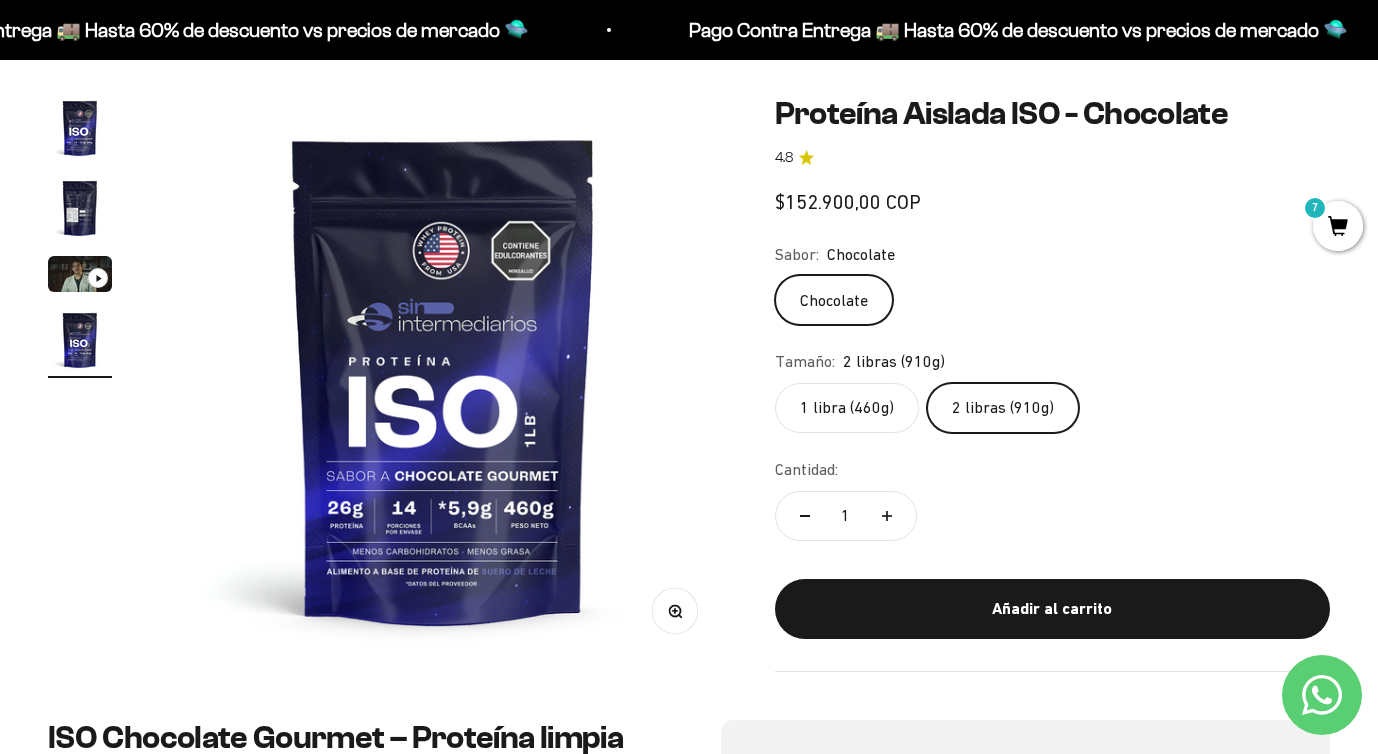 scroll, scrollTop: 0, scrollLeft: 1736, axis: horizontal 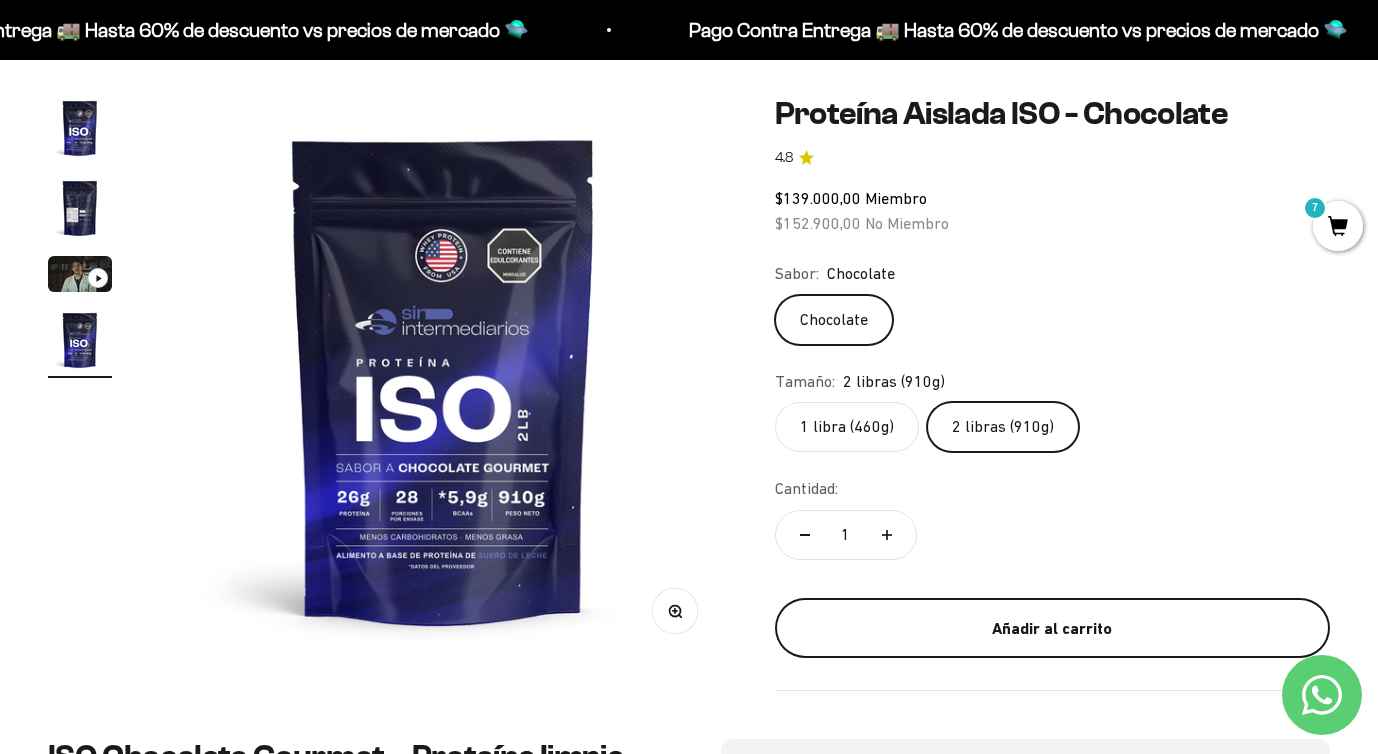 click on "Añadir al carrito" at bounding box center [1052, 629] 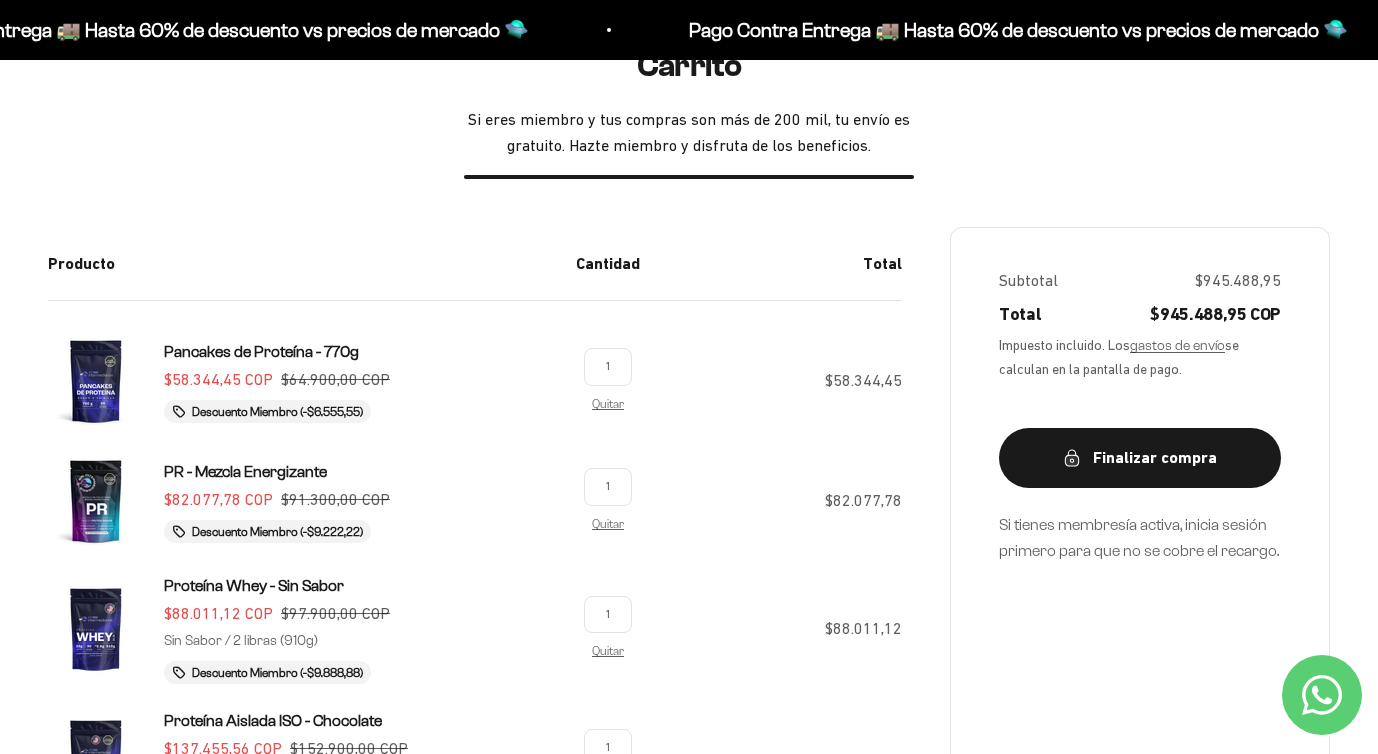 scroll, scrollTop: 168, scrollLeft: 0, axis: vertical 